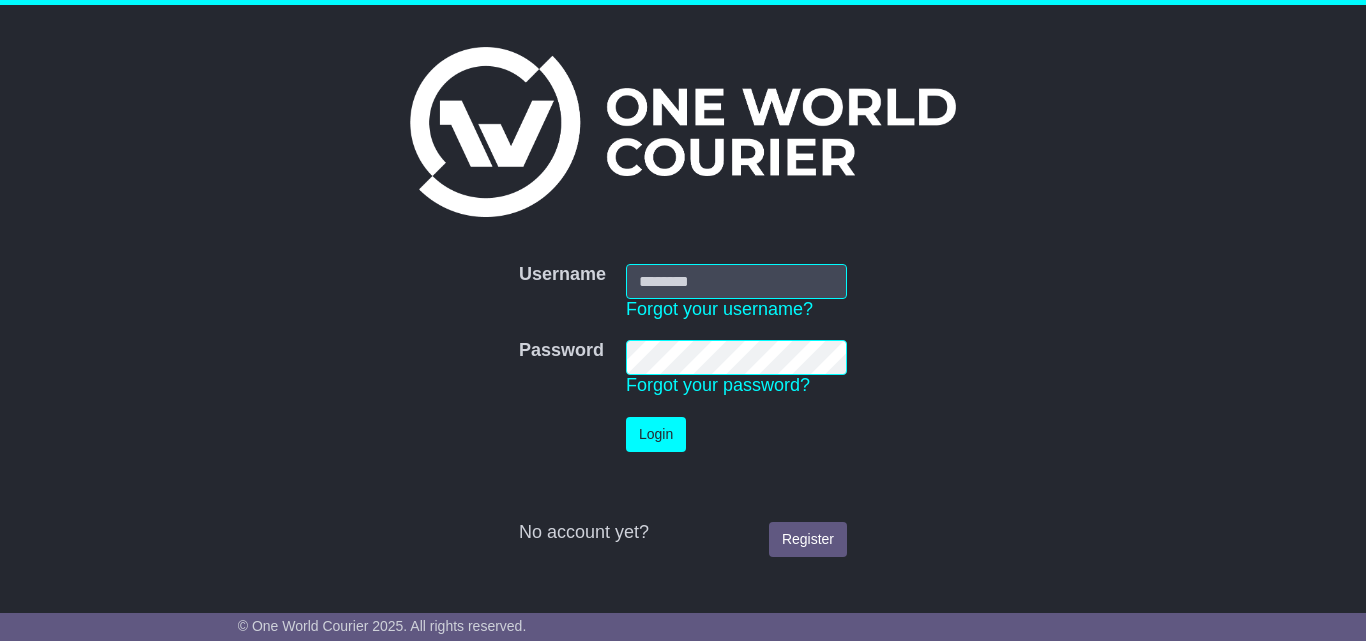 scroll, scrollTop: 0, scrollLeft: 0, axis: both 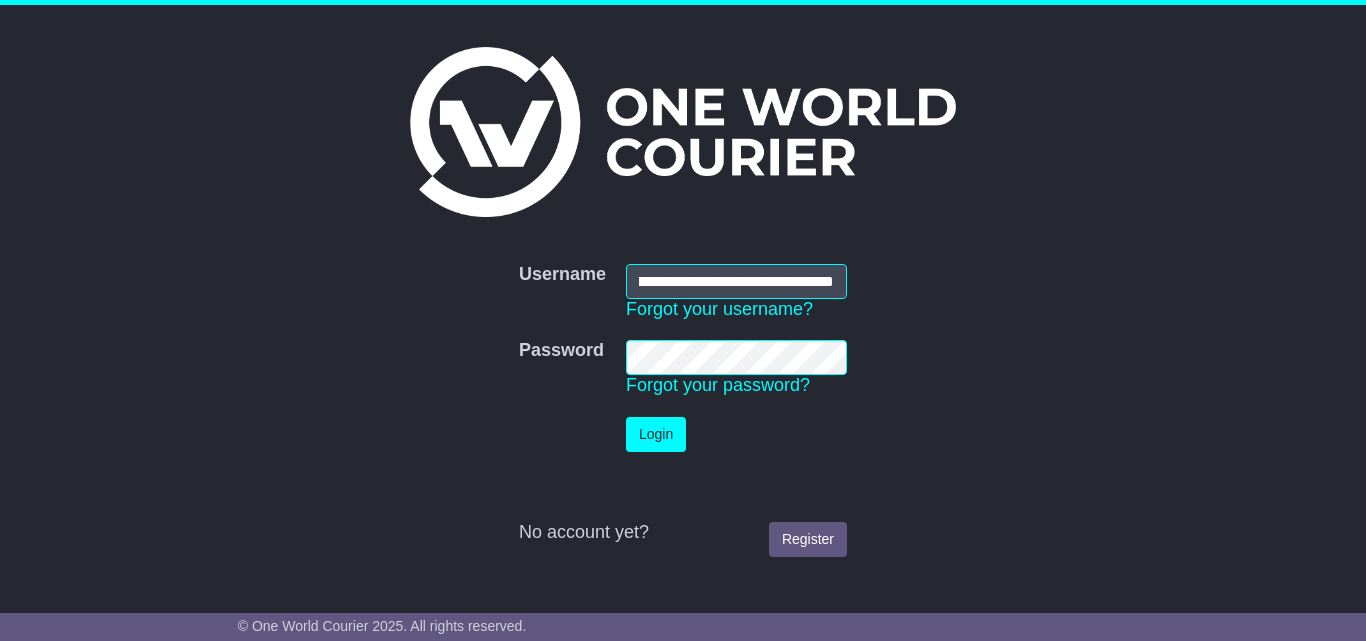 type on "**********" 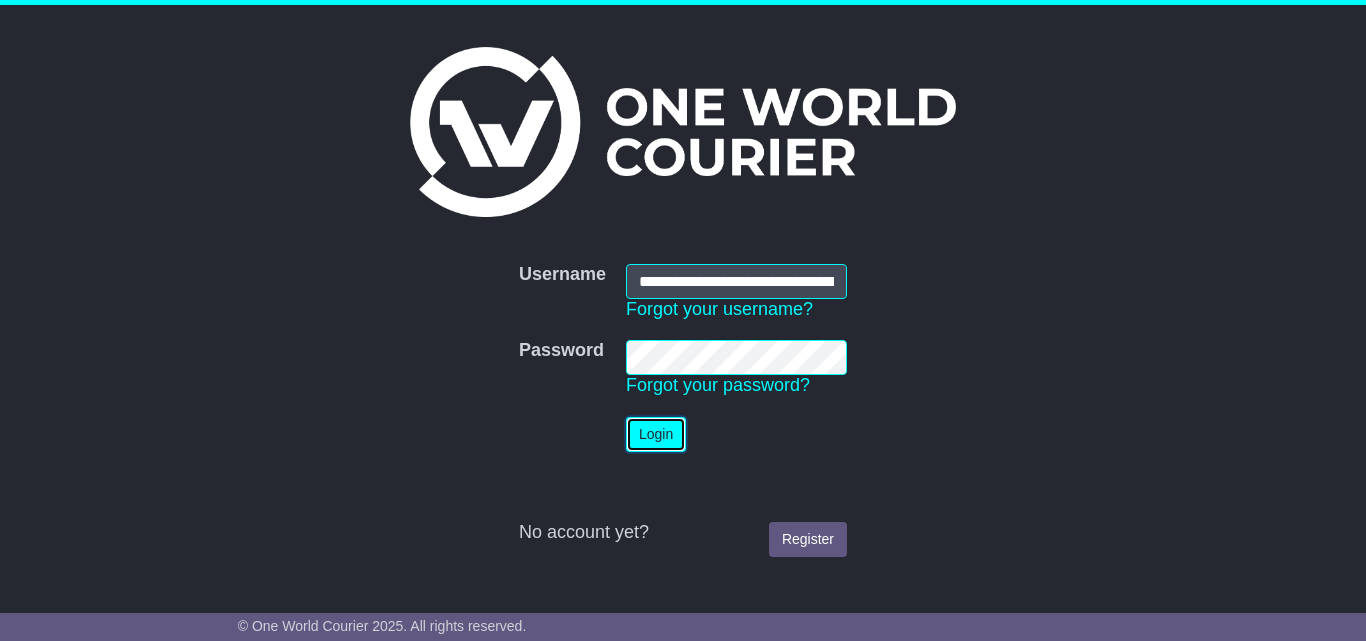 click on "Login" at bounding box center [656, 434] 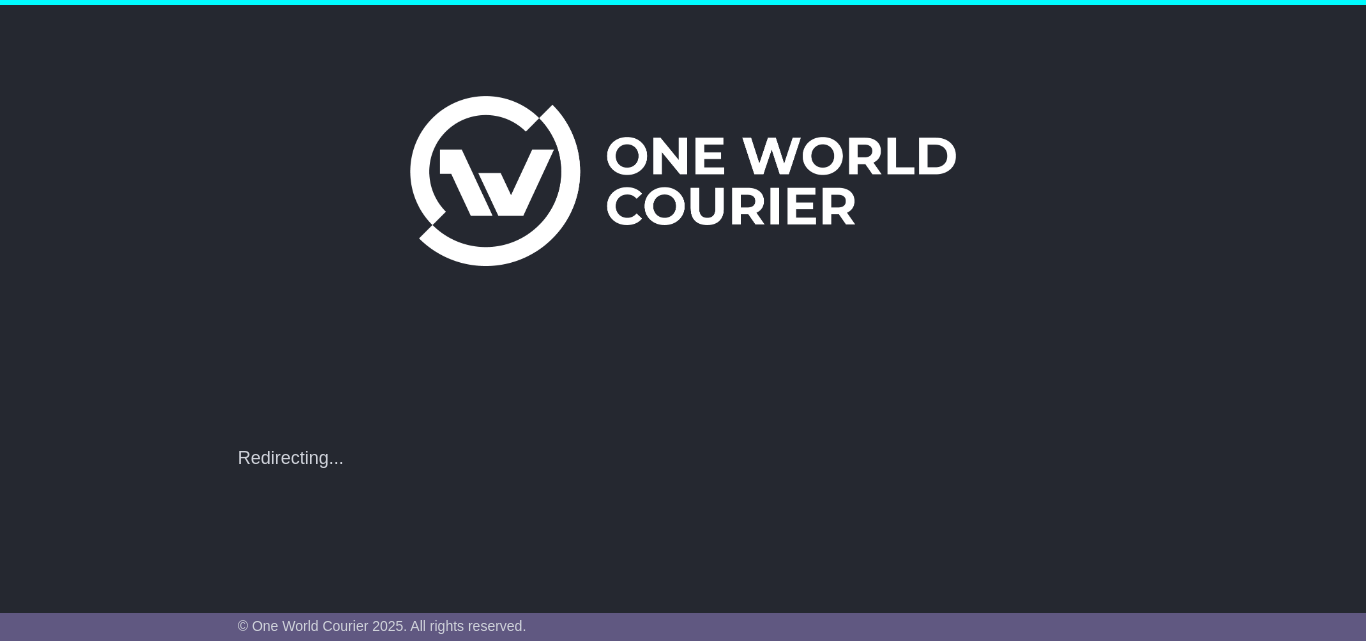 click on "Redirecting..." at bounding box center [683, 459] 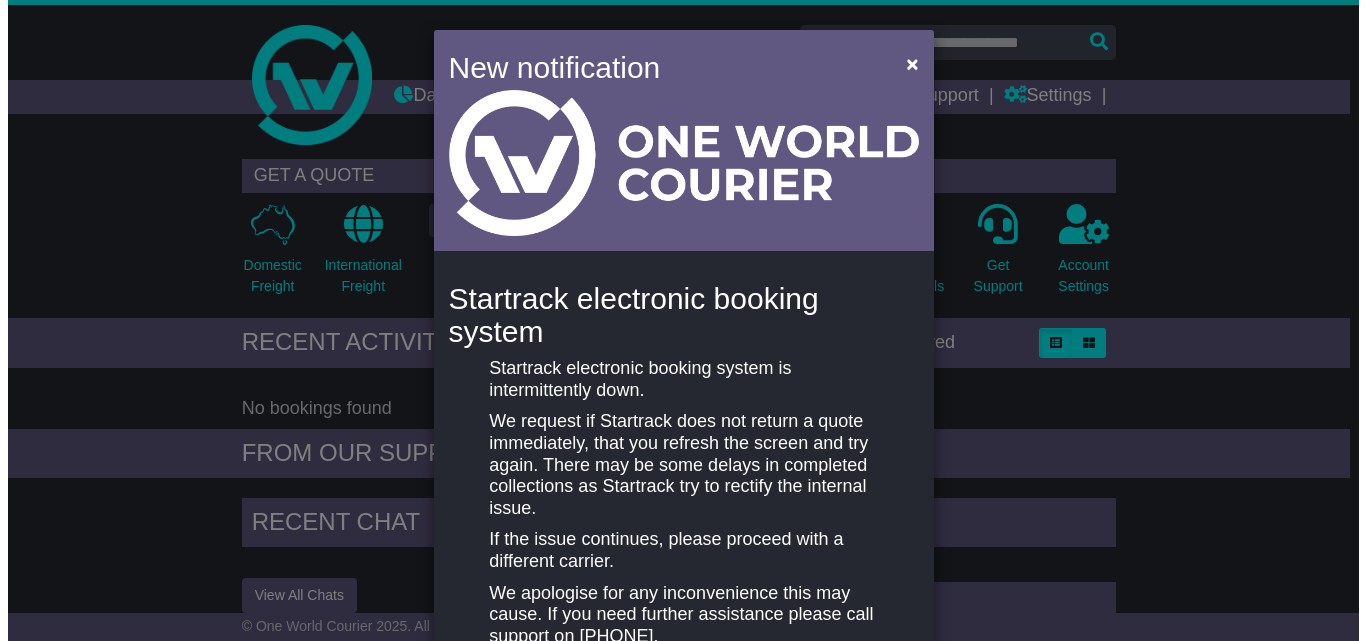 scroll, scrollTop: 0, scrollLeft: 0, axis: both 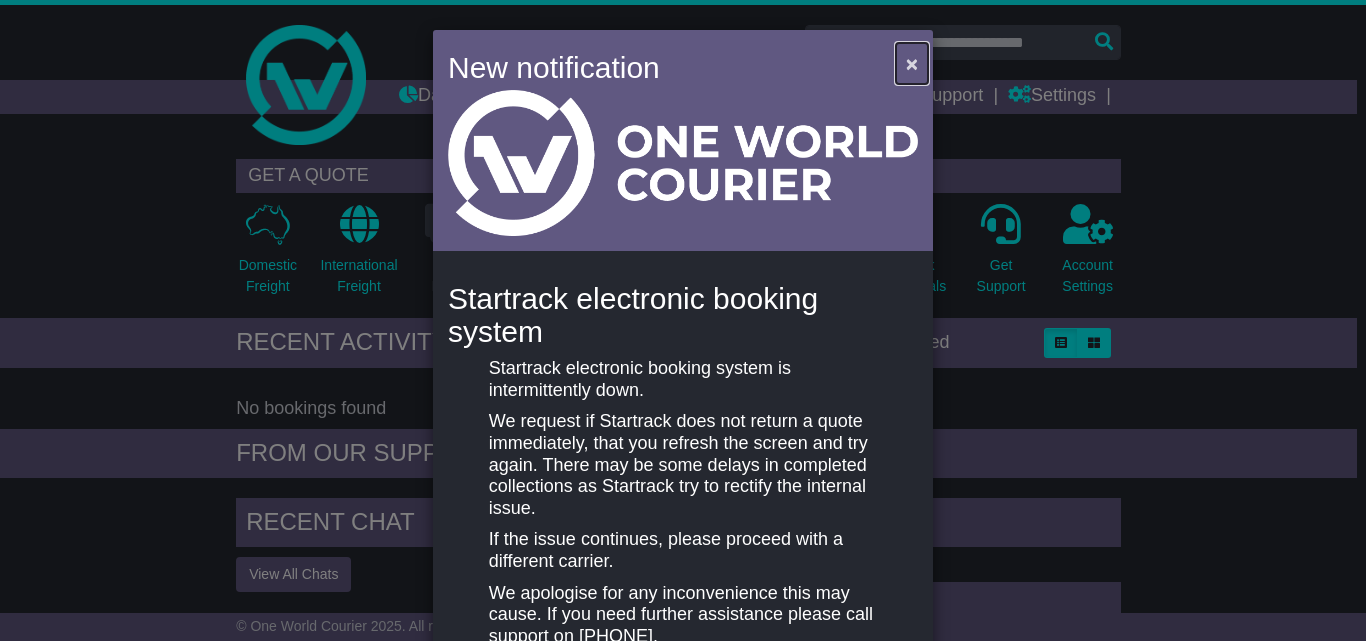 click on "×" at bounding box center (912, 63) 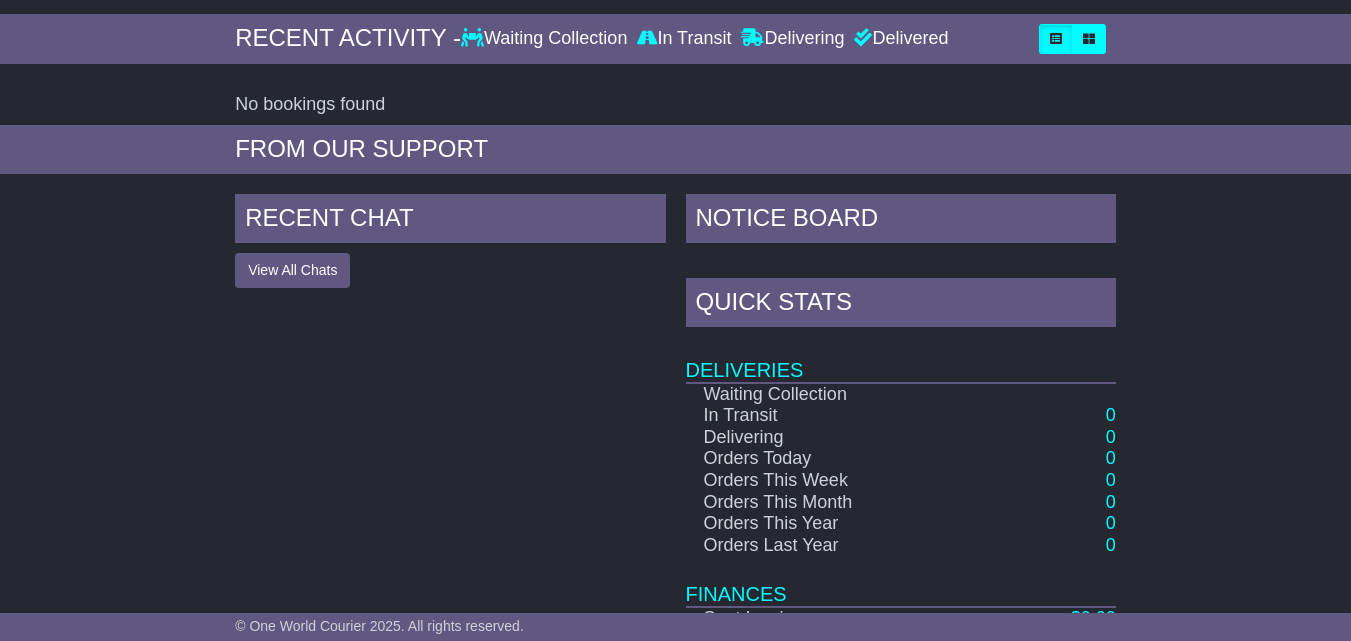 scroll, scrollTop: 15, scrollLeft: 0, axis: vertical 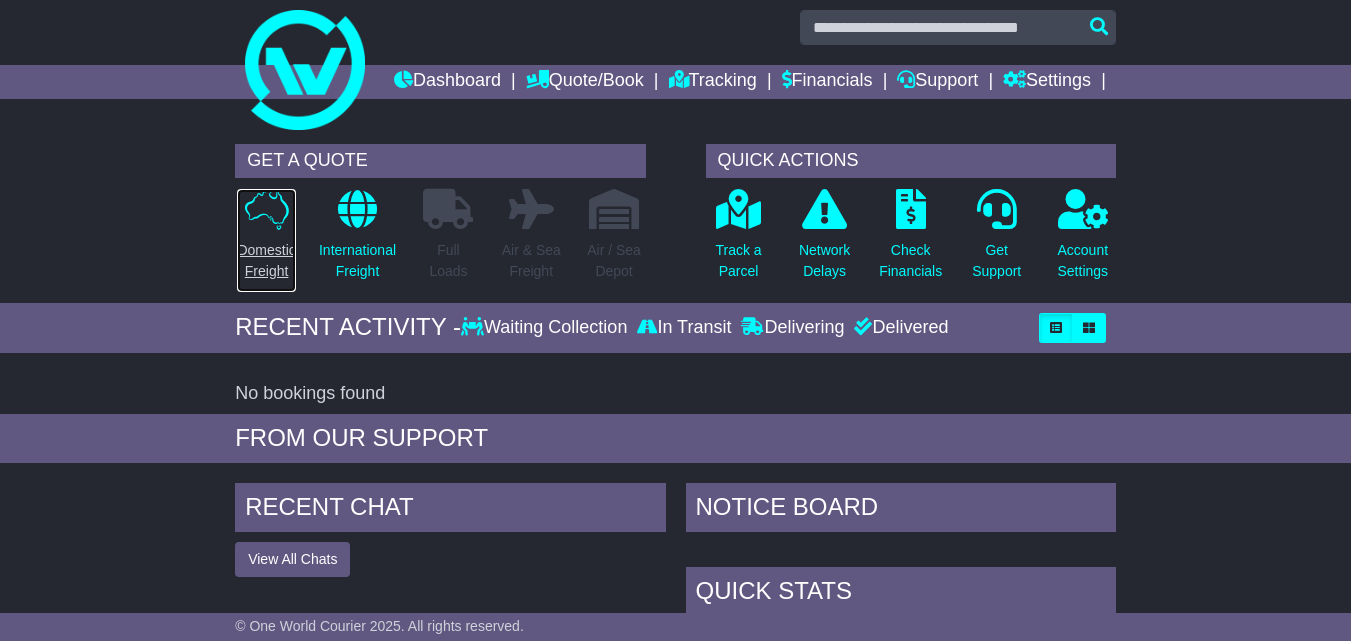 click on "Domestic Freight" at bounding box center [266, 261] 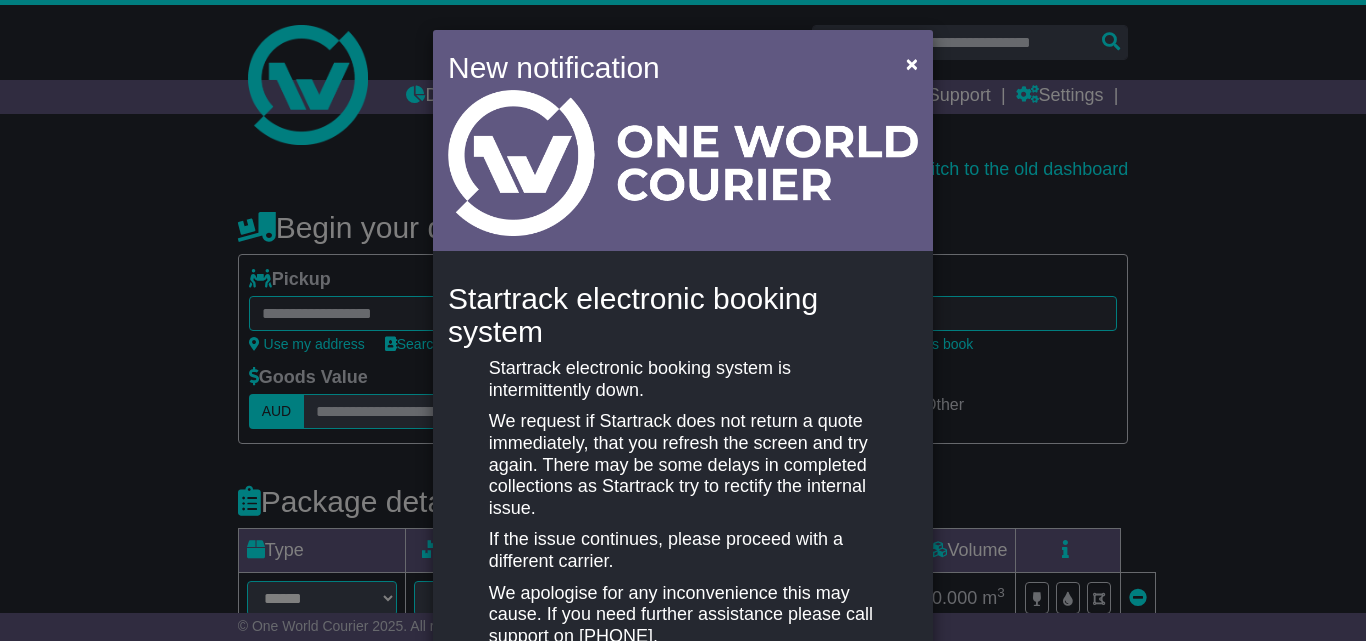 scroll, scrollTop: 0, scrollLeft: 0, axis: both 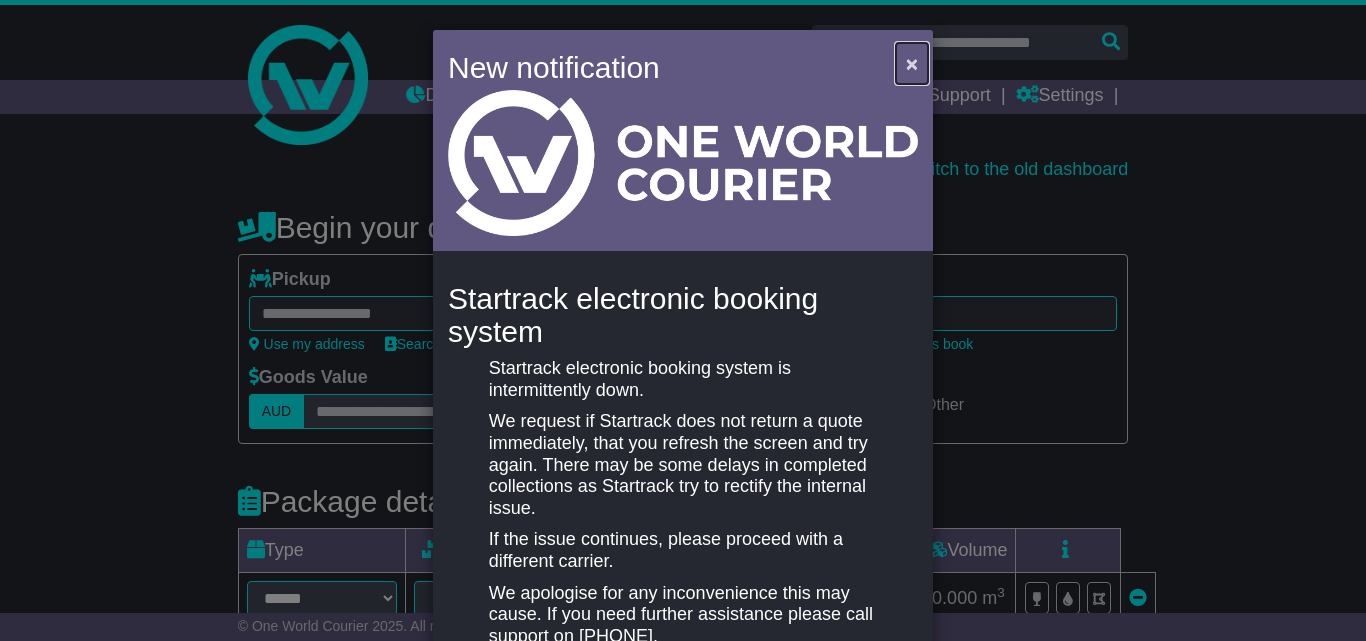 click on "×" at bounding box center (912, 63) 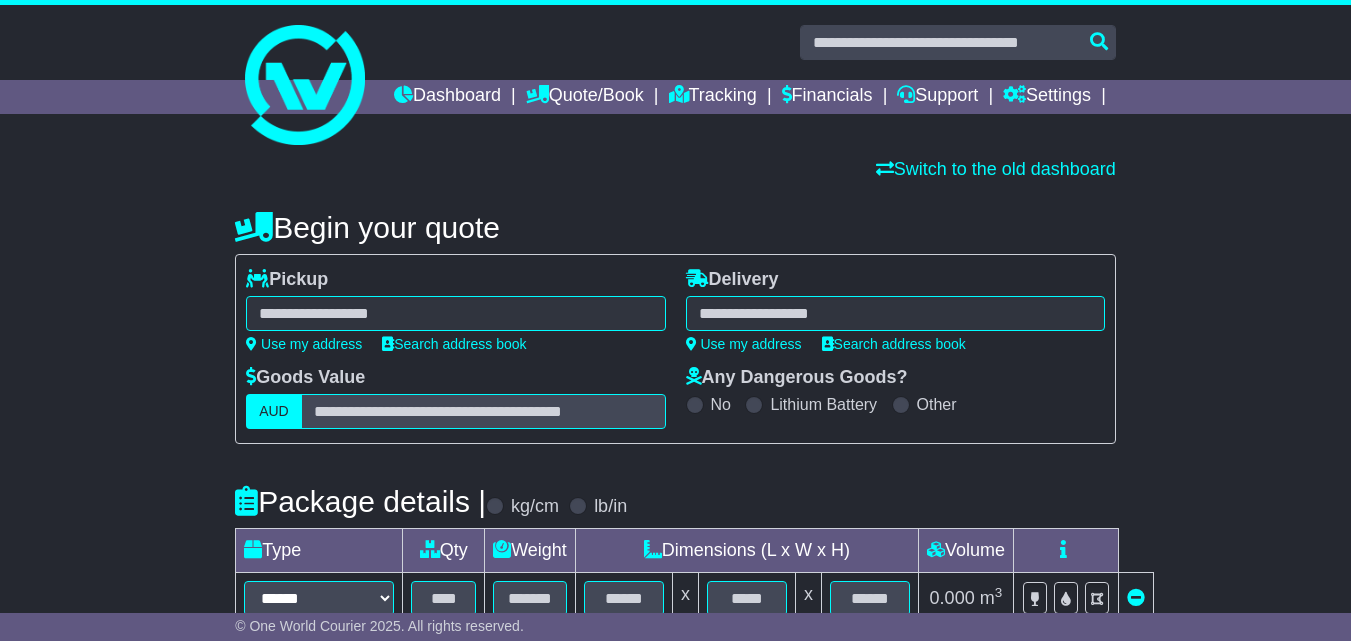click at bounding box center (455, 313) 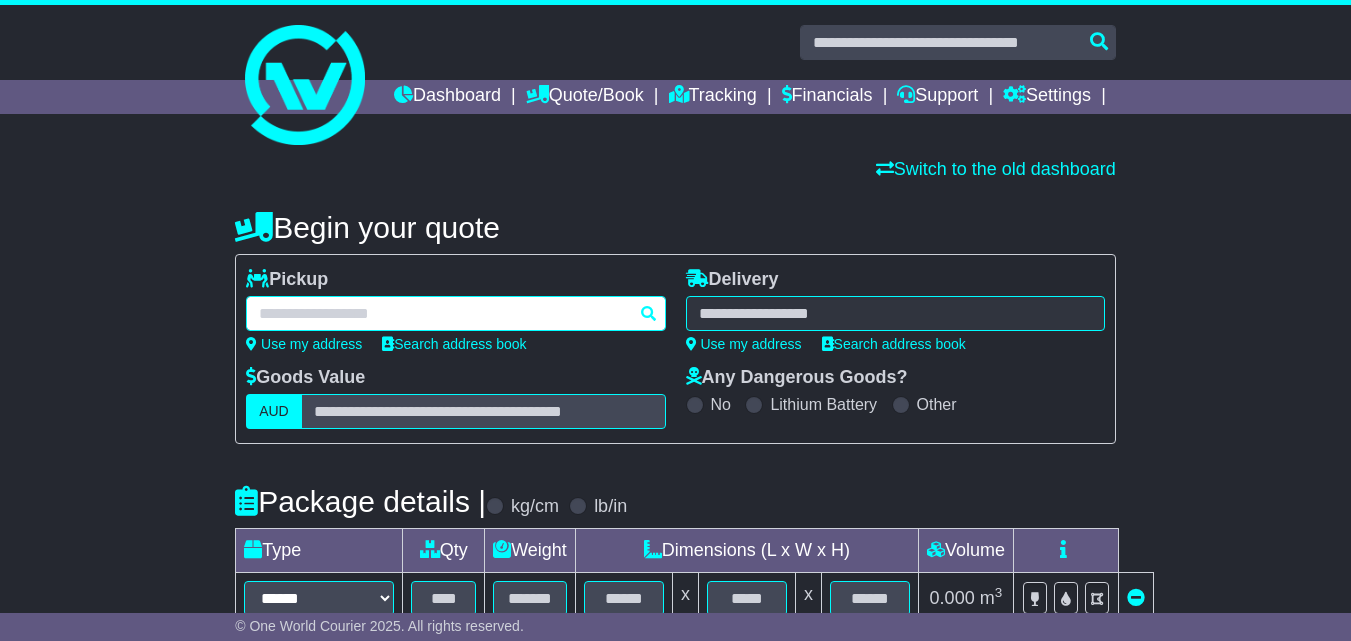 click at bounding box center [455, 313] 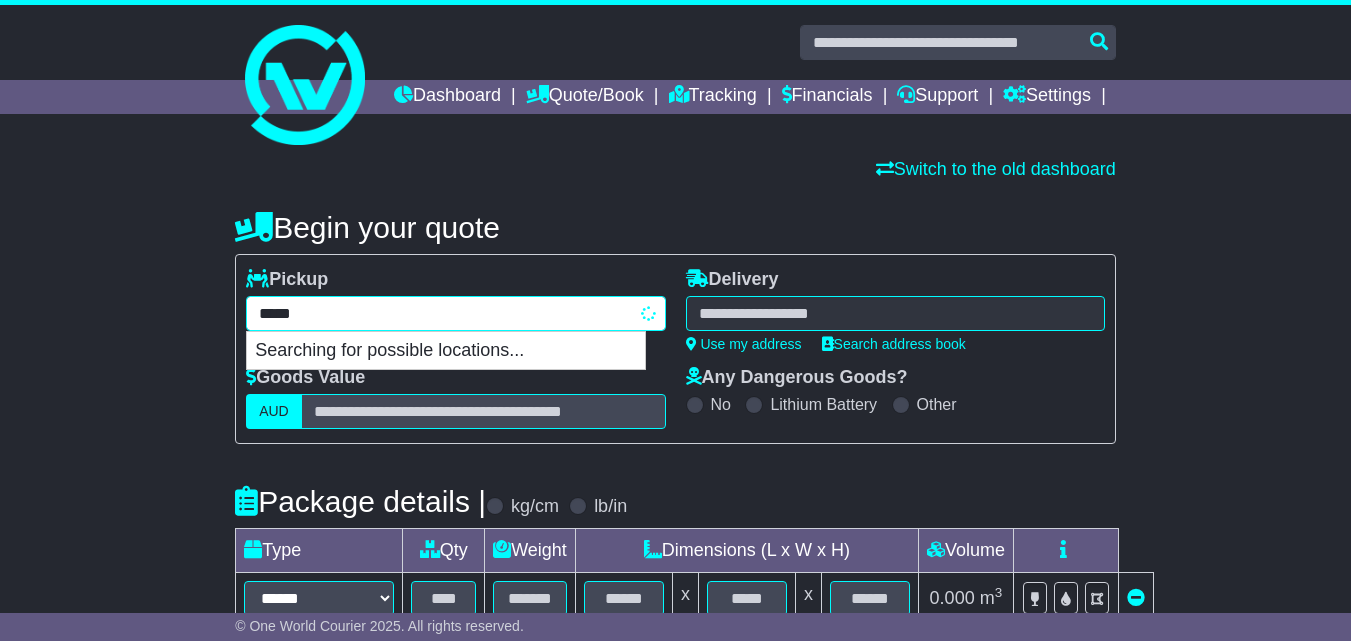 type on "******" 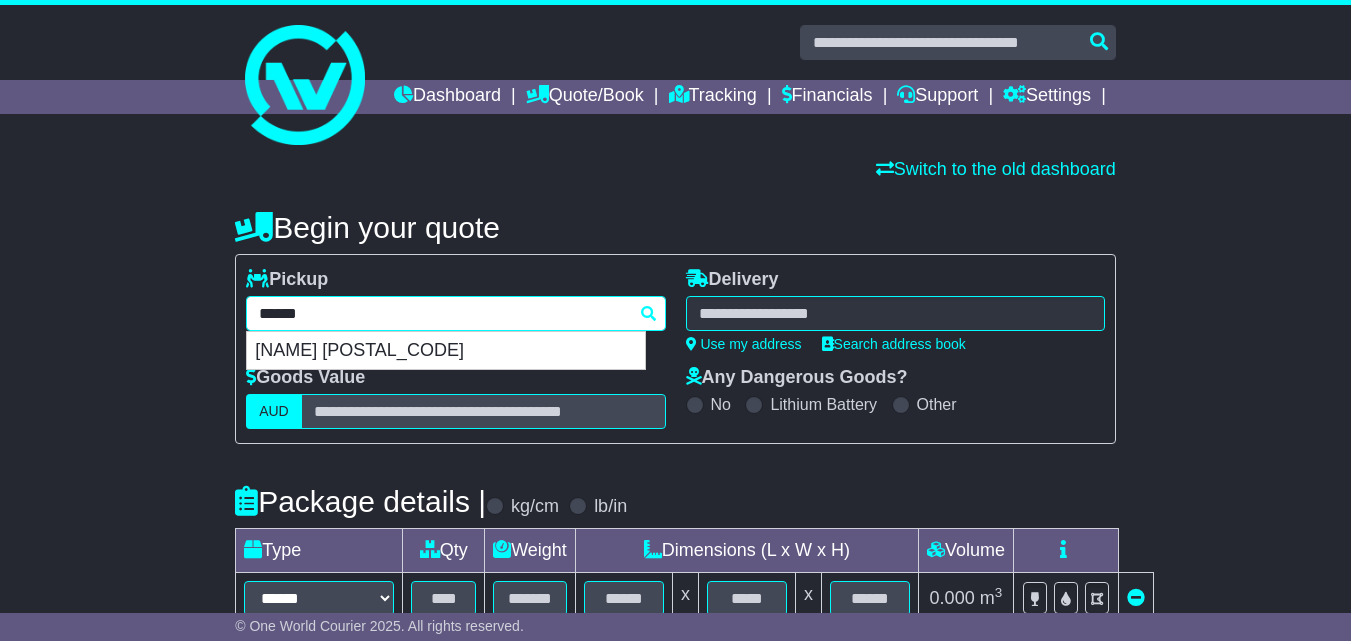 click on "HALLAM 3803" at bounding box center (446, 351) 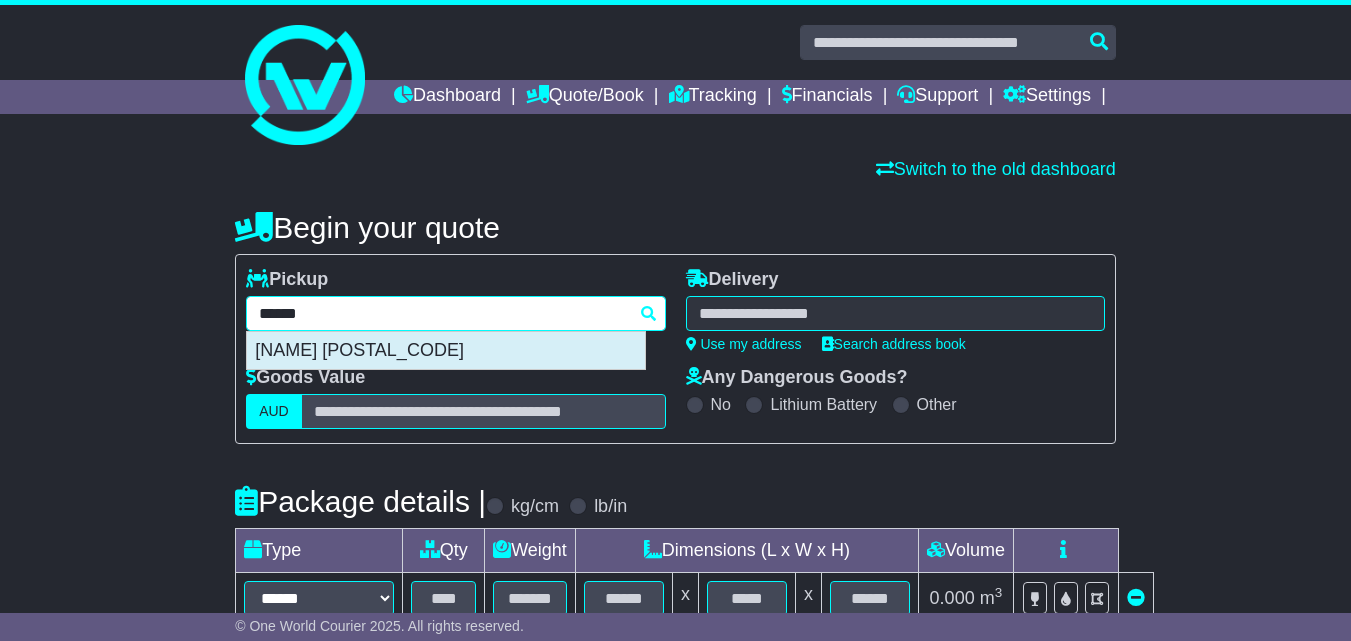 click on "HALLAM 3803" at bounding box center [446, 351] 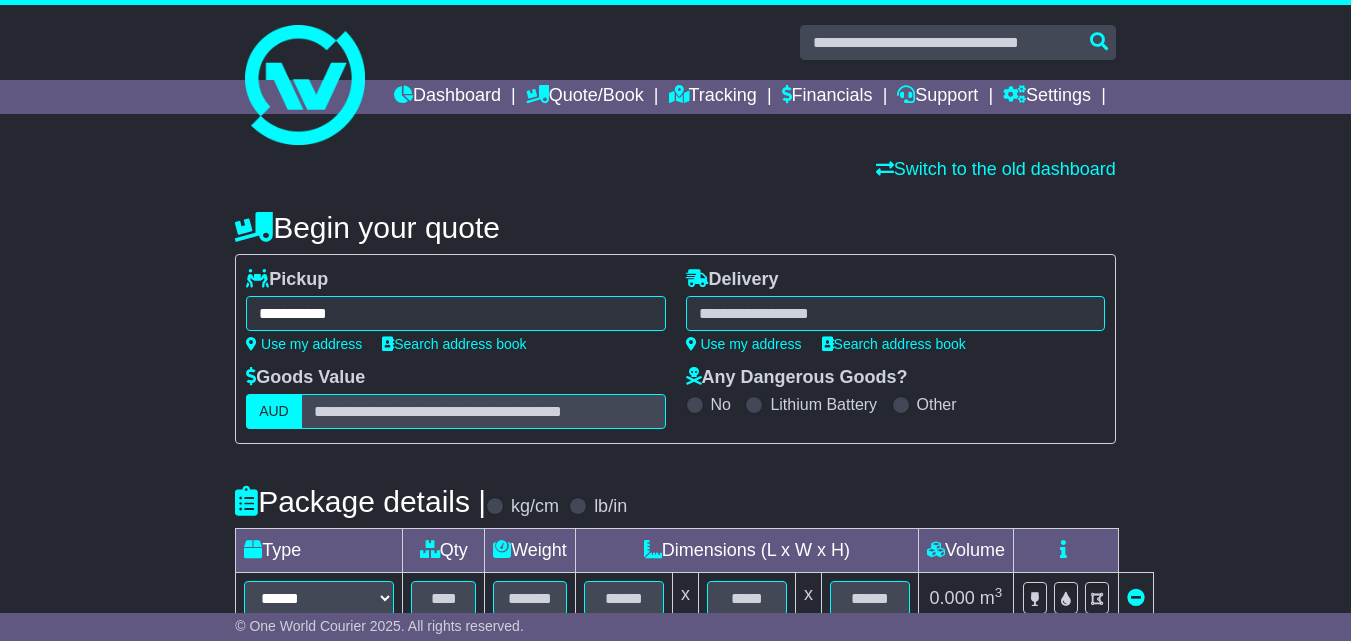 click at bounding box center (895, 313) 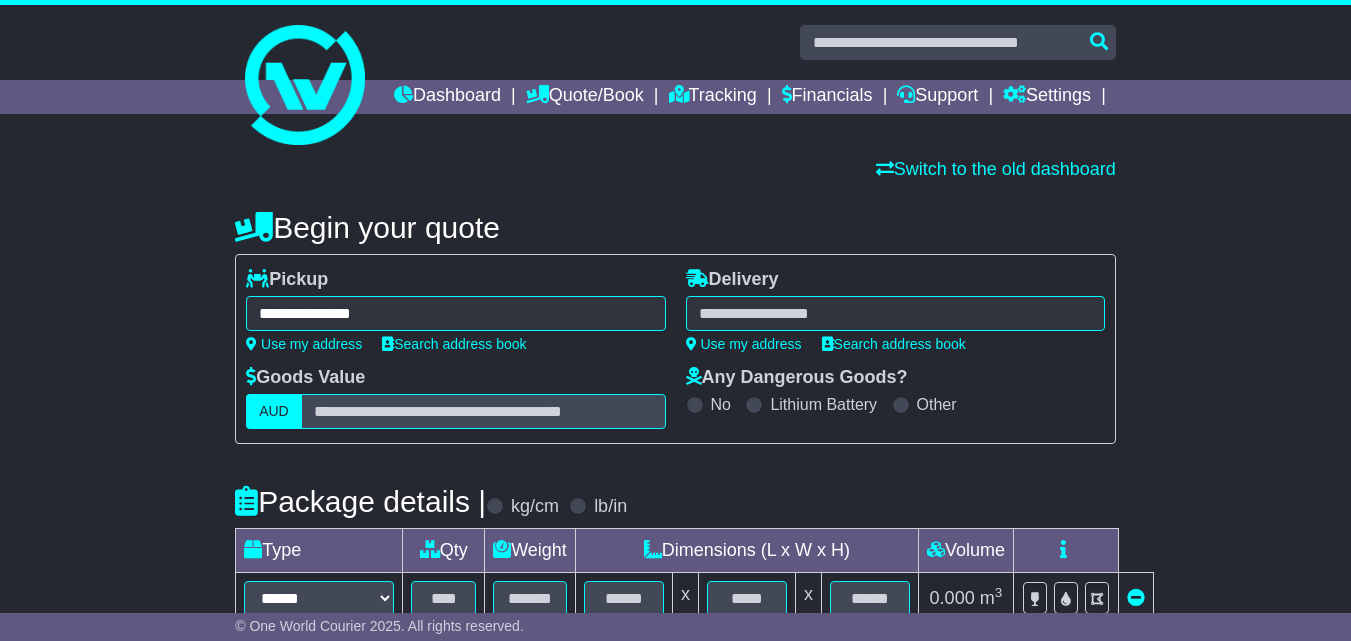 click at bounding box center (895, 313) 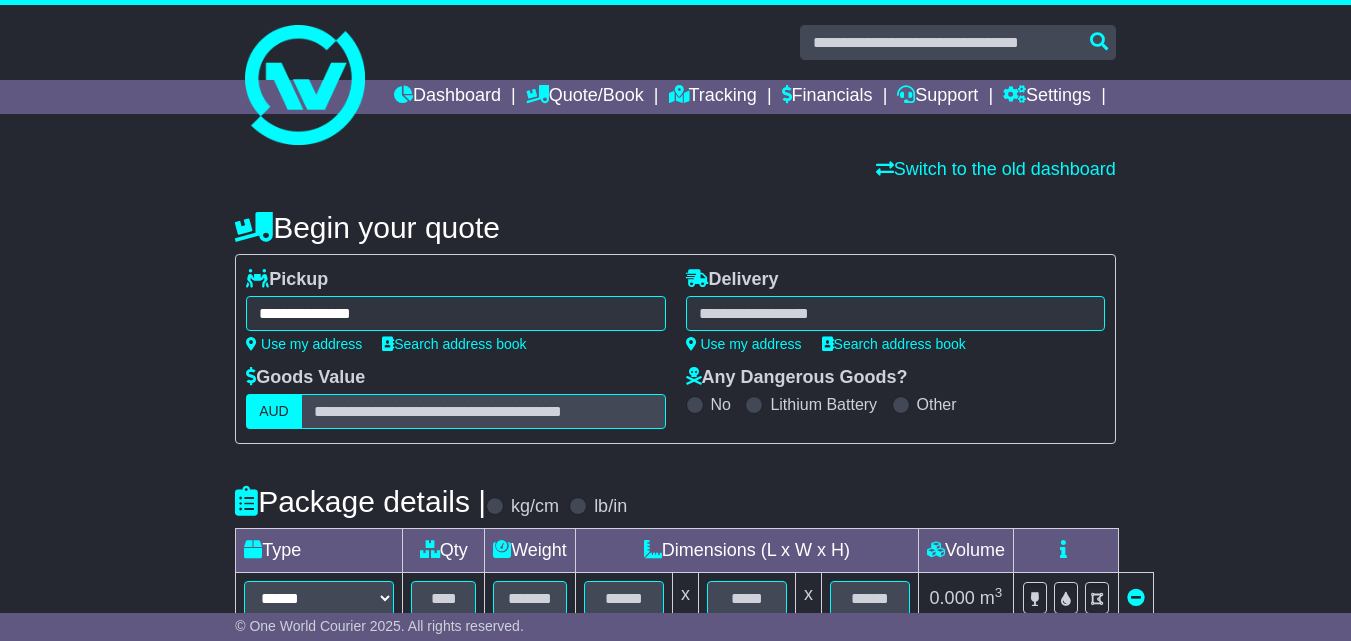 click at bounding box center [895, 313] 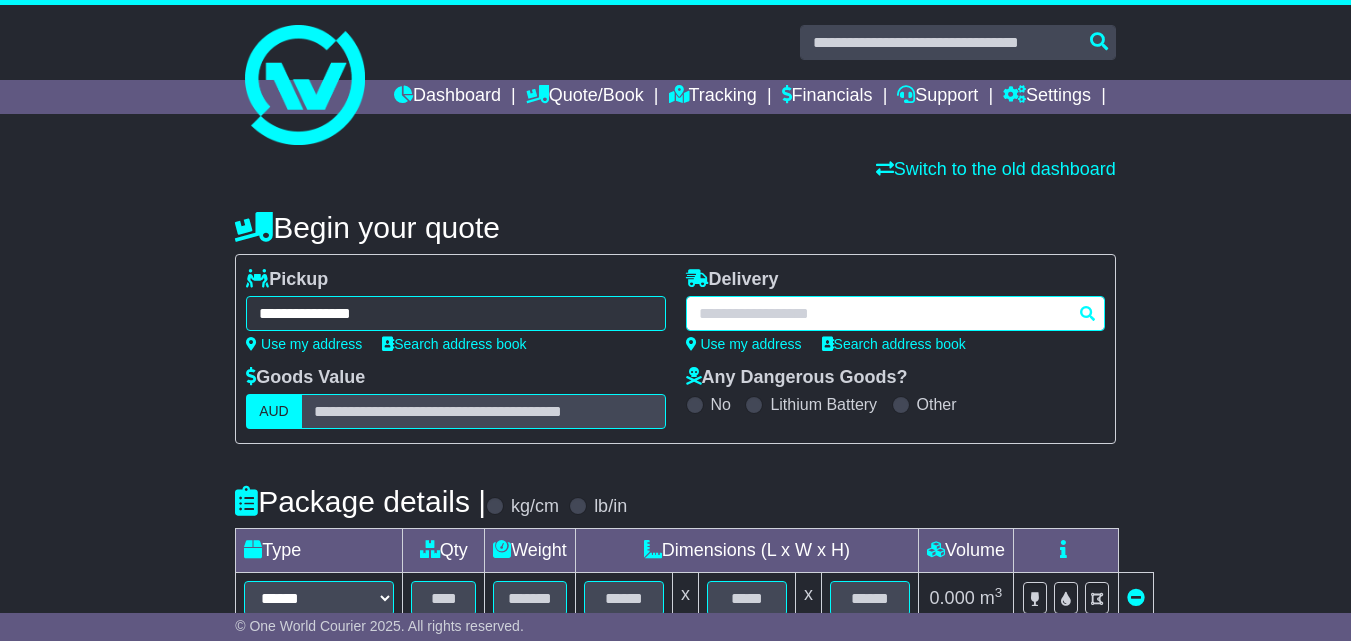 paste on "**********" 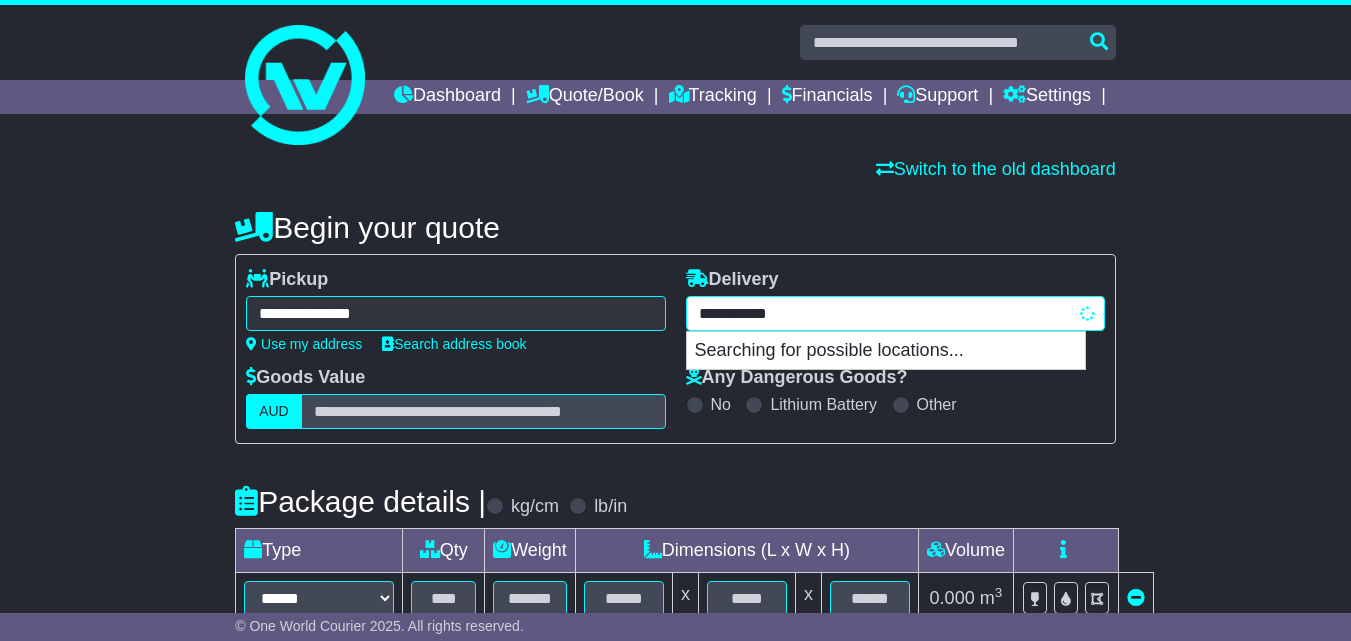 type on "**********" 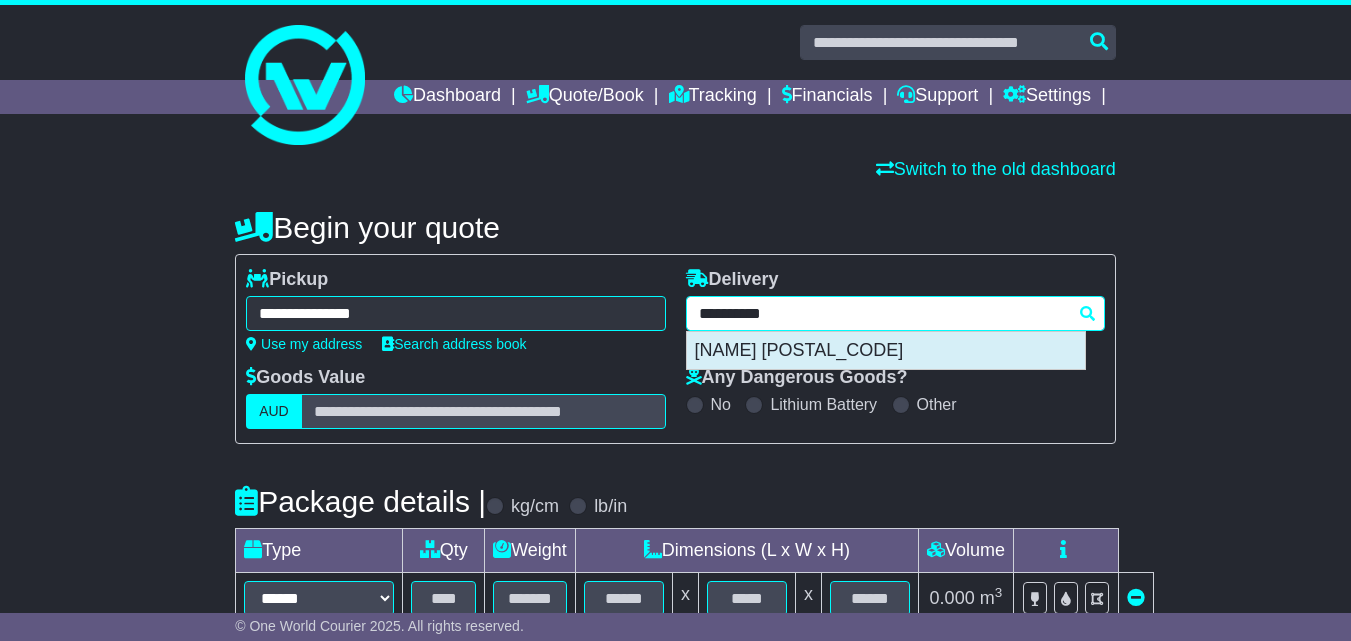 click on "BEERMULLAH 6503" at bounding box center [886, 351] 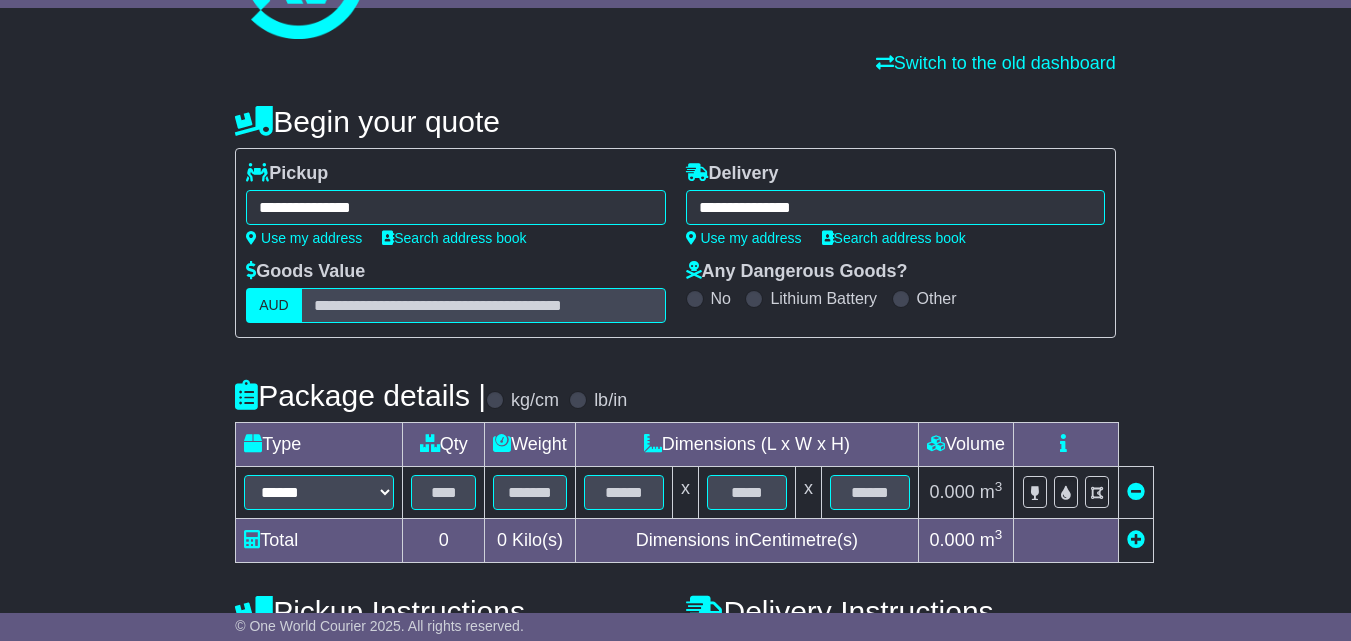 scroll, scrollTop: 333, scrollLeft: 0, axis: vertical 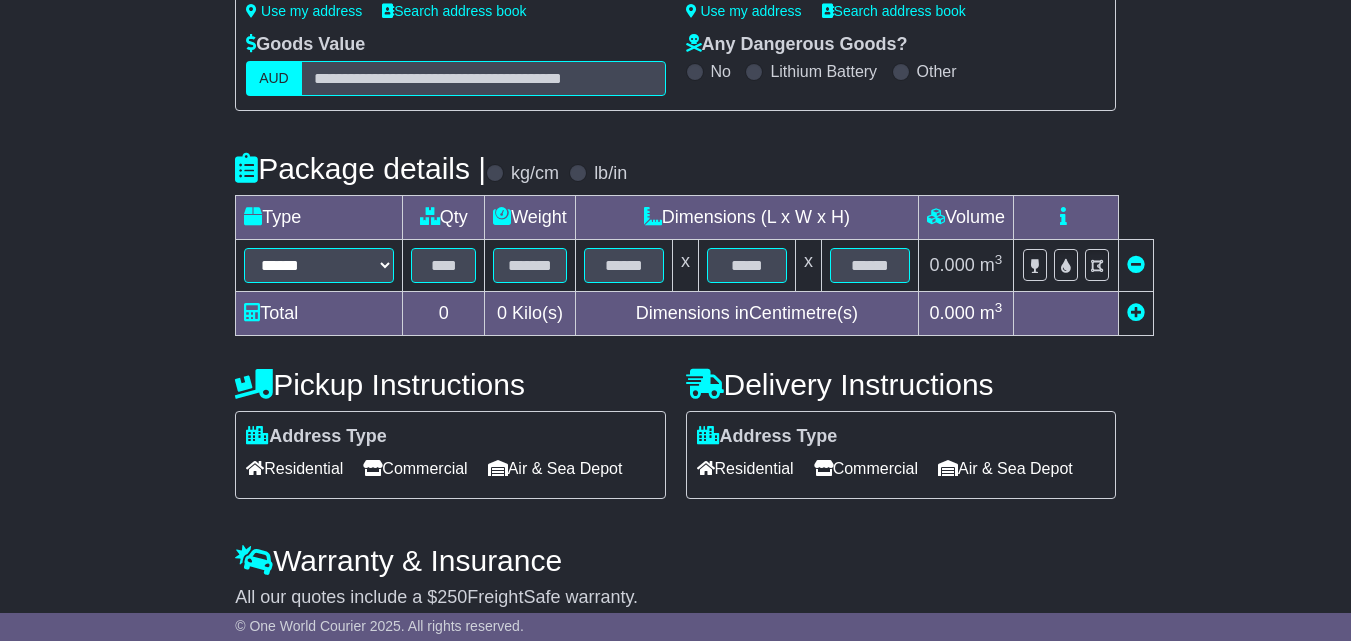 type on "**********" 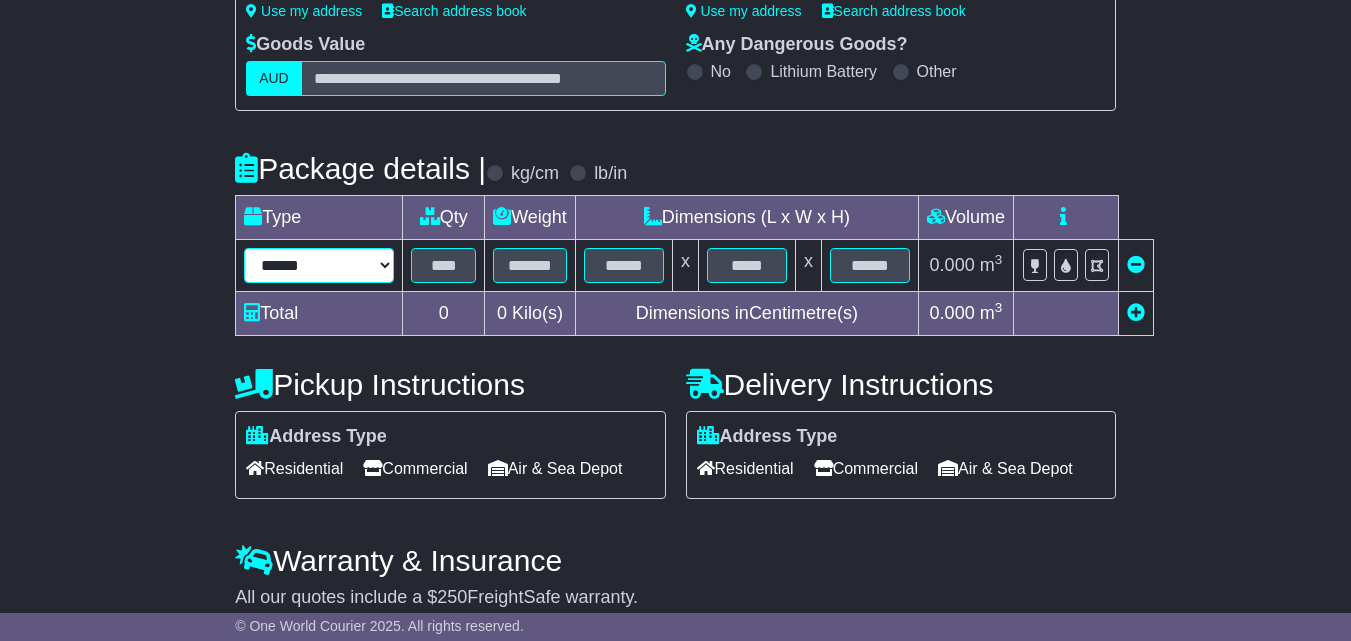 click on "****** ****** *** ******** ***** **** **** ****** *** *******" at bounding box center (319, 265) 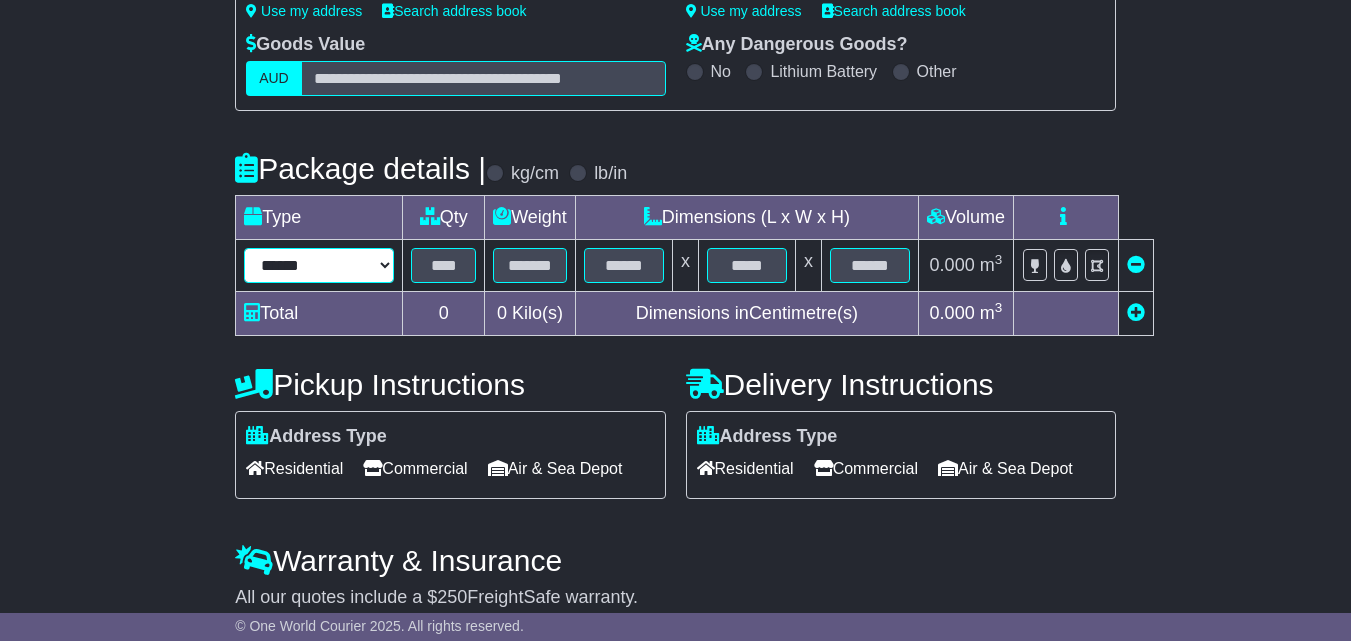 select on "*****" 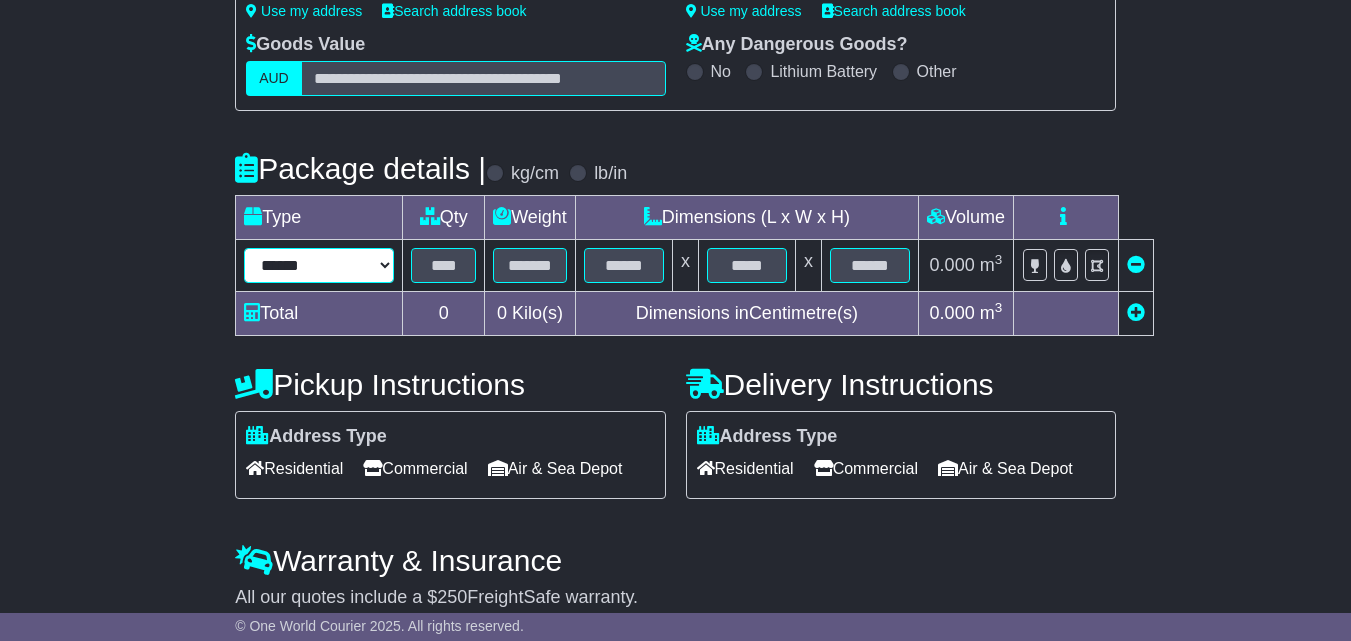 click on "****** ****** *** ******** ***** **** **** ****** *** *******" at bounding box center [319, 265] 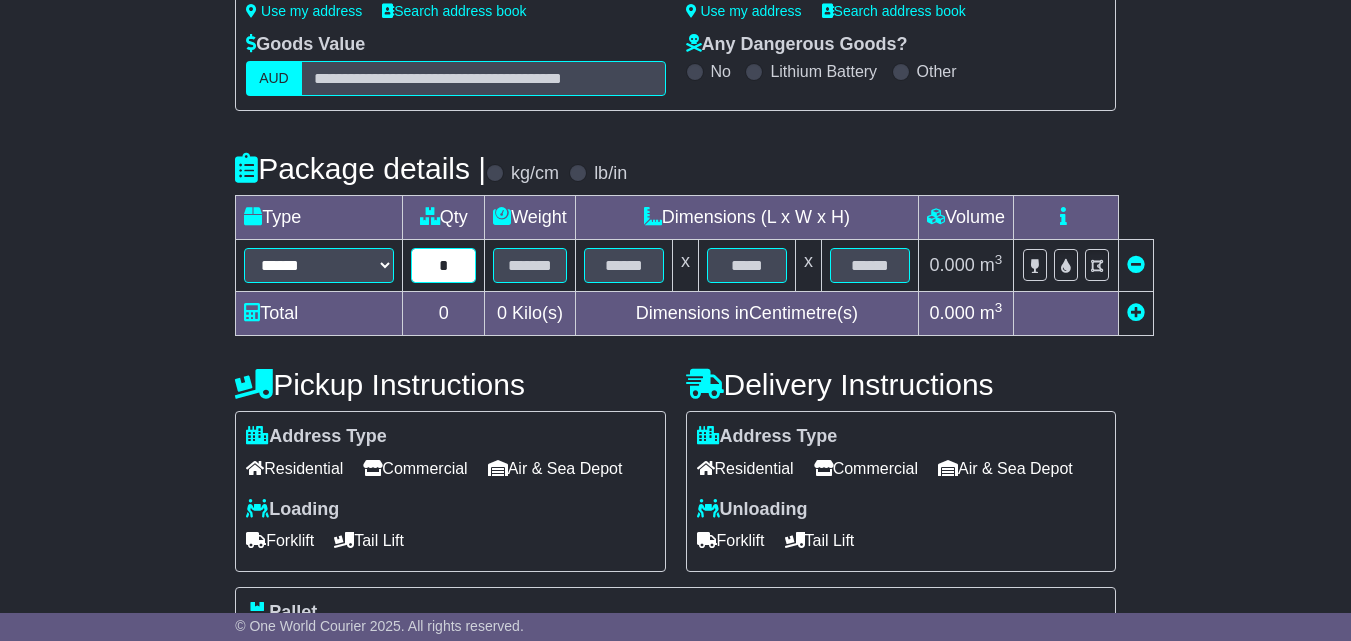 type on "*" 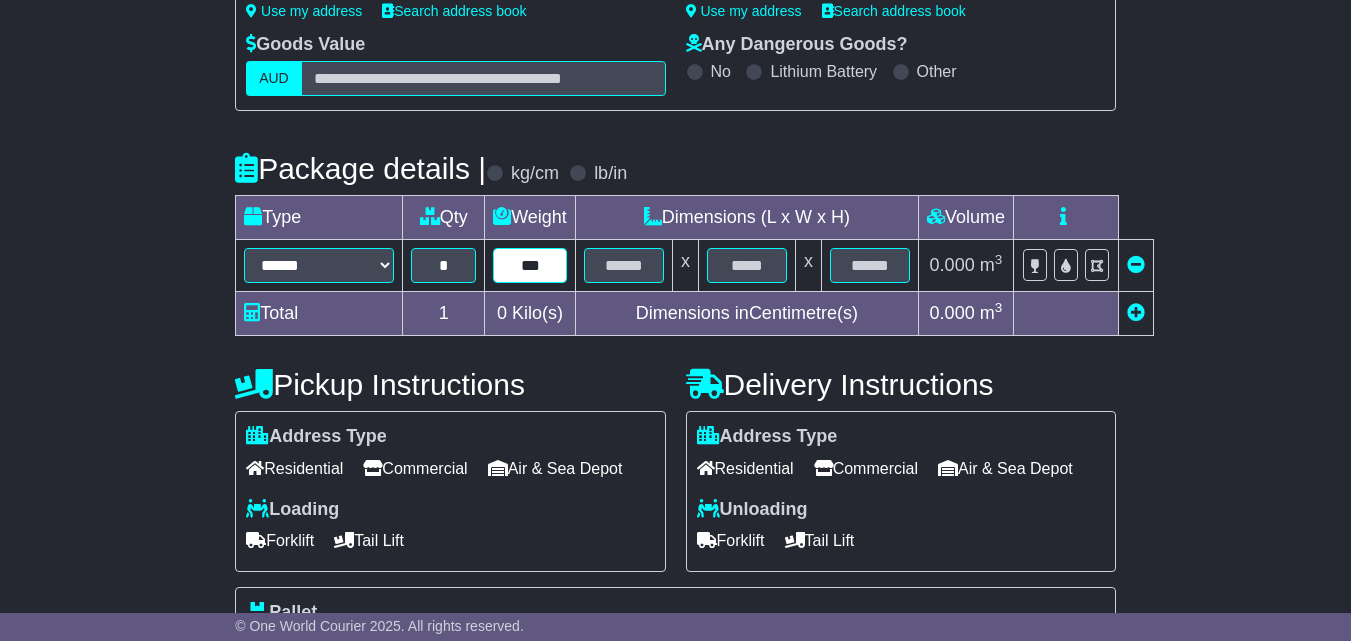type on "***" 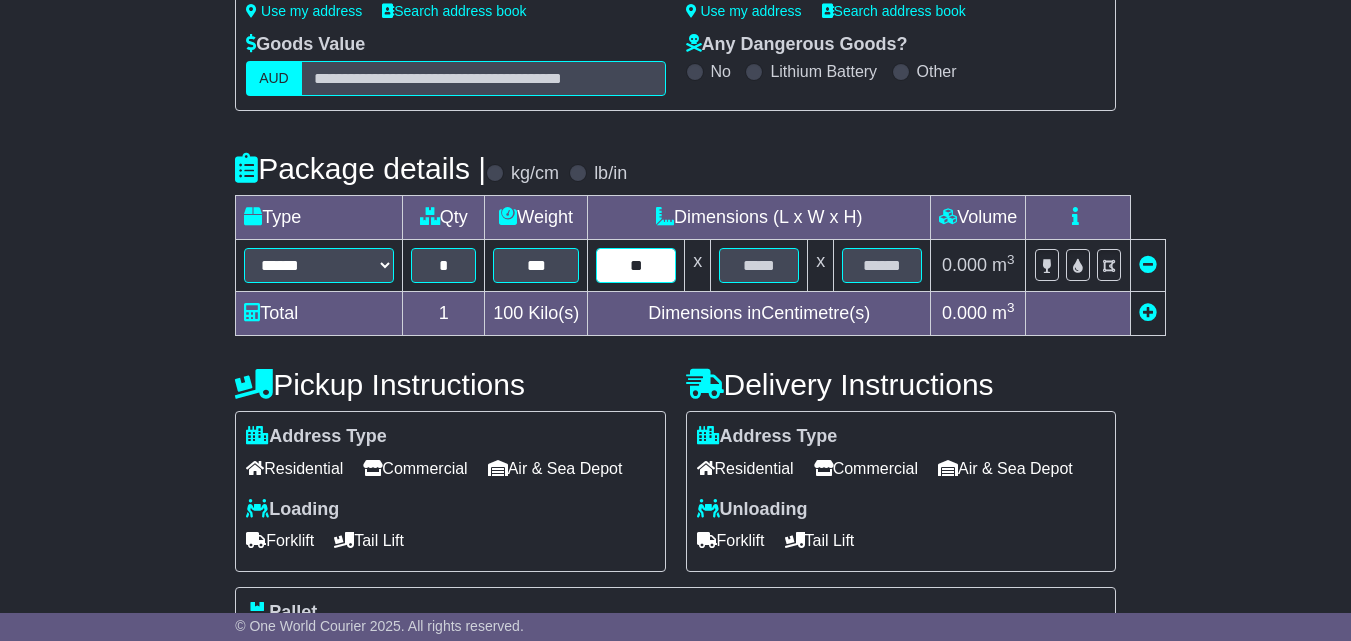 type on "**" 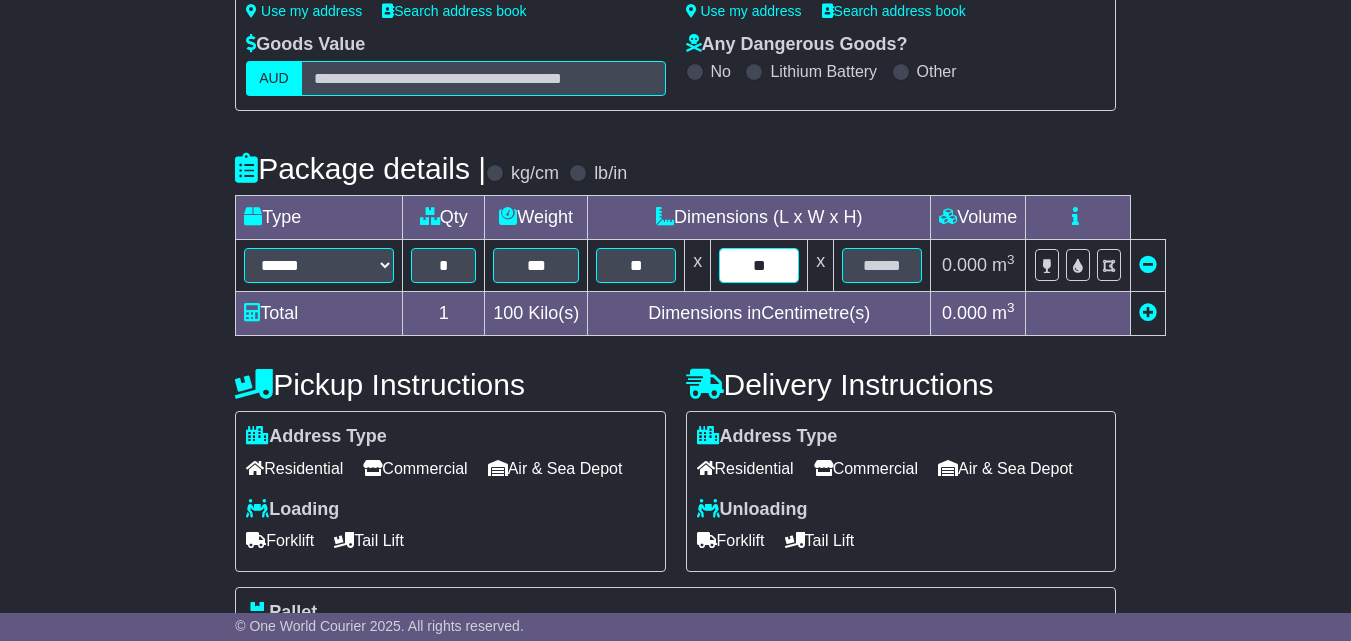 type on "**" 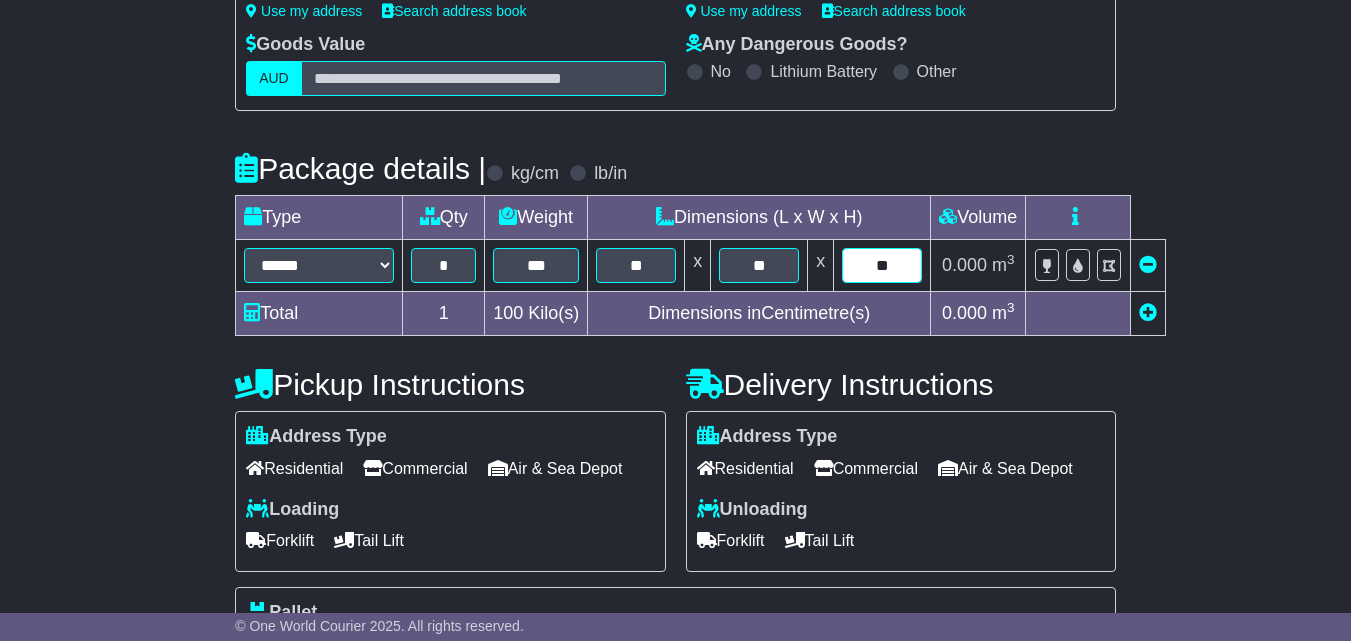 type on "**" 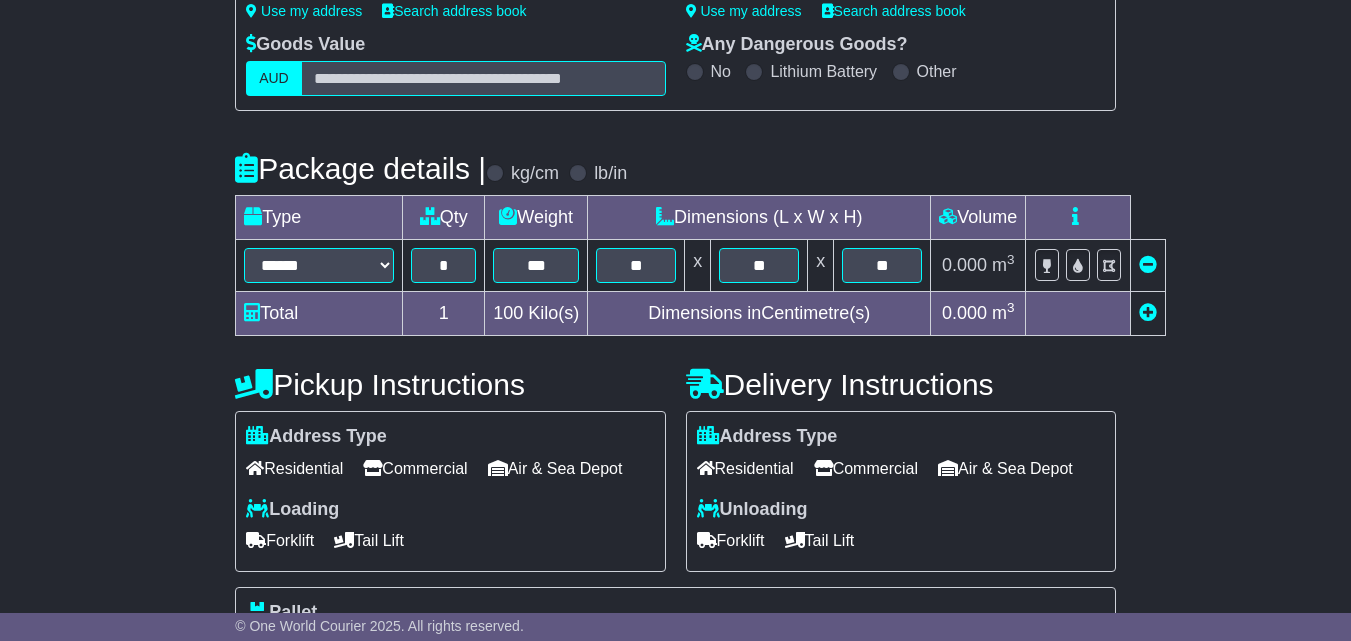 click on "Address Type
Residential
Commercial
Air & Sea Depot
Loading
Forklift
Tail Lift" at bounding box center (450, 491) 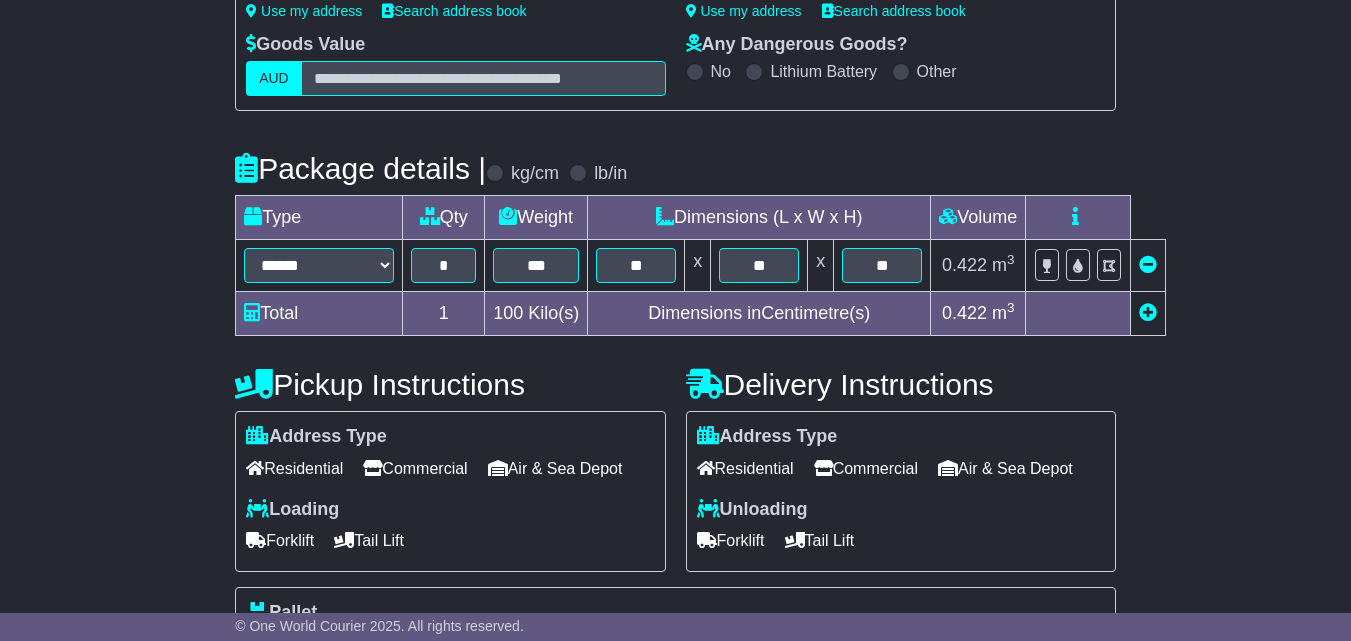 click on "Commercial" at bounding box center (415, 468) 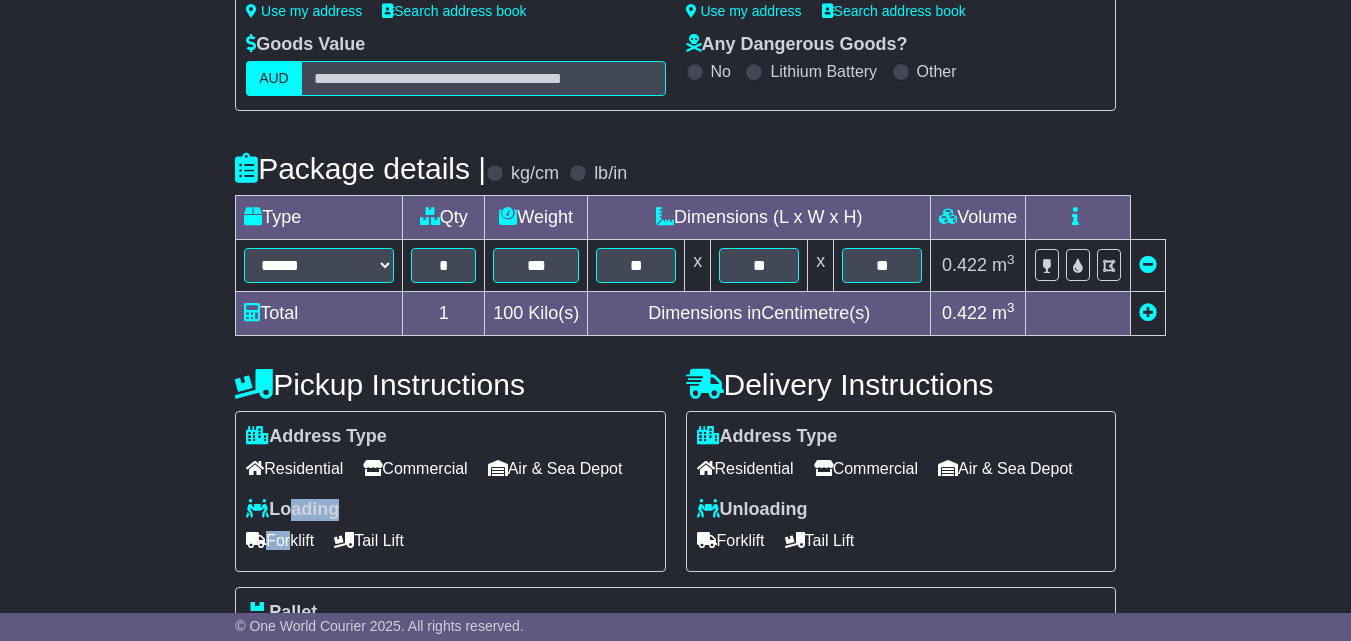 click on "Forklift" at bounding box center (280, 540) 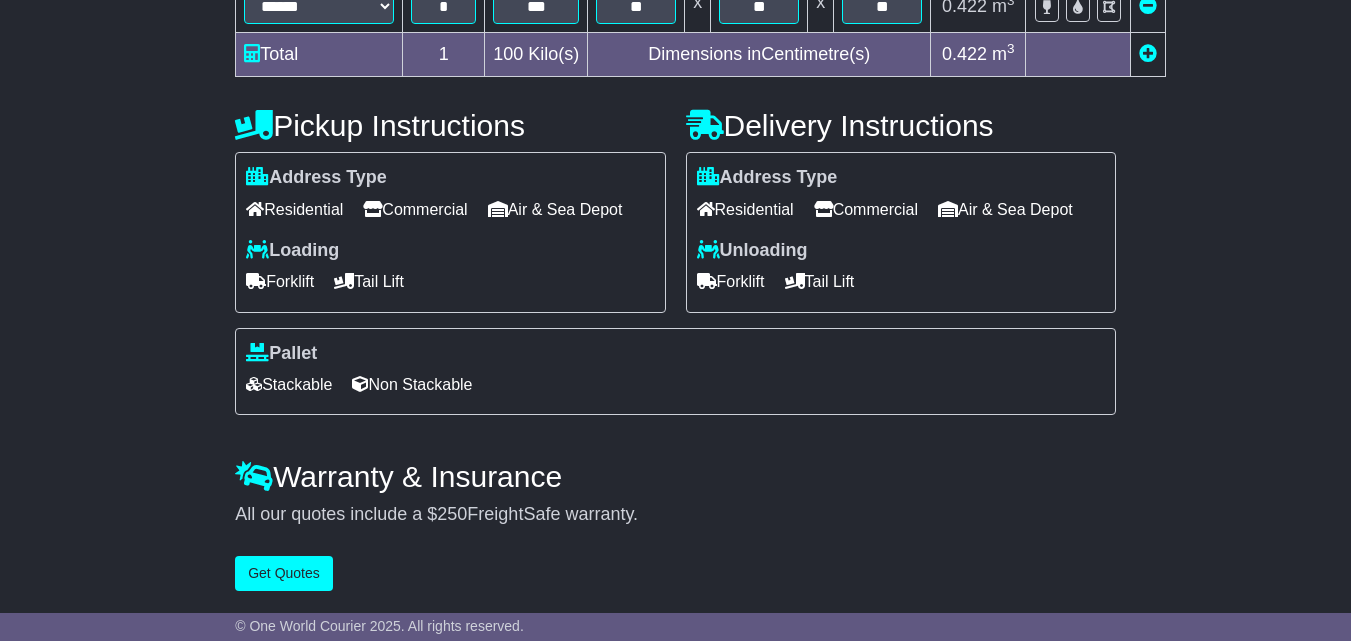 scroll, scrollTop: 646, scrollLeft: 0, axis: vertical 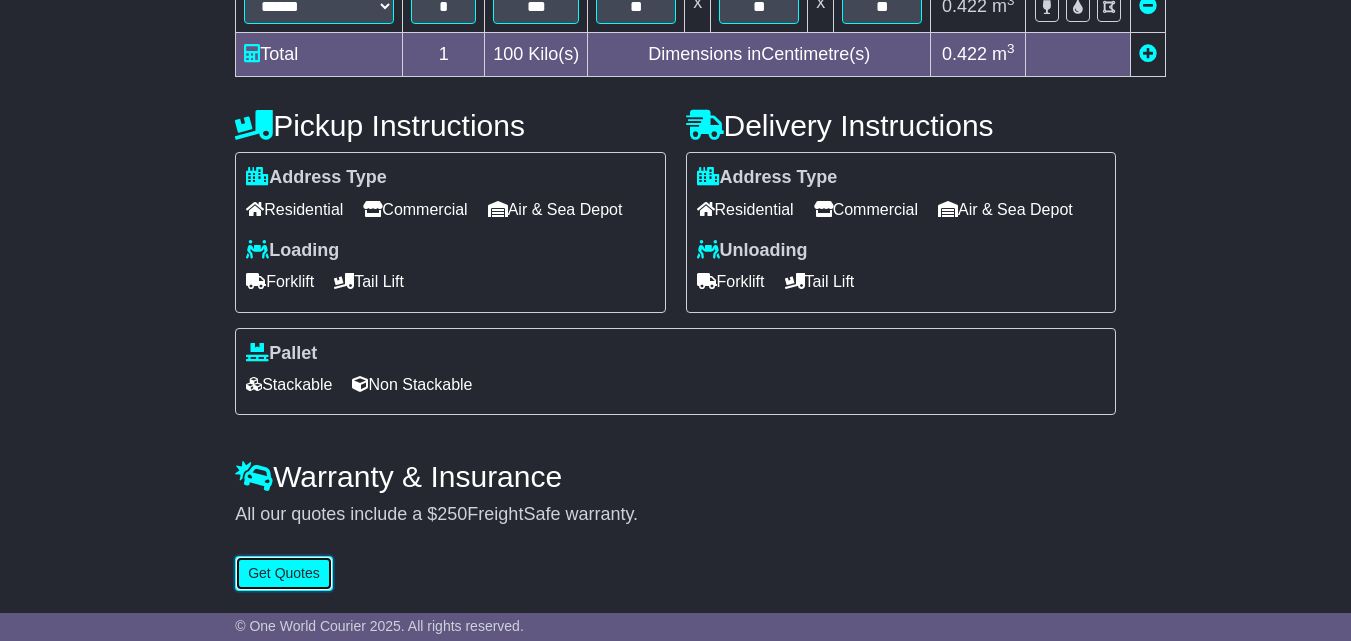 drag, startPoint x: 277, startPoint y: 585, endPoint x: 283, endPoint y: 575, distance: 11.661903 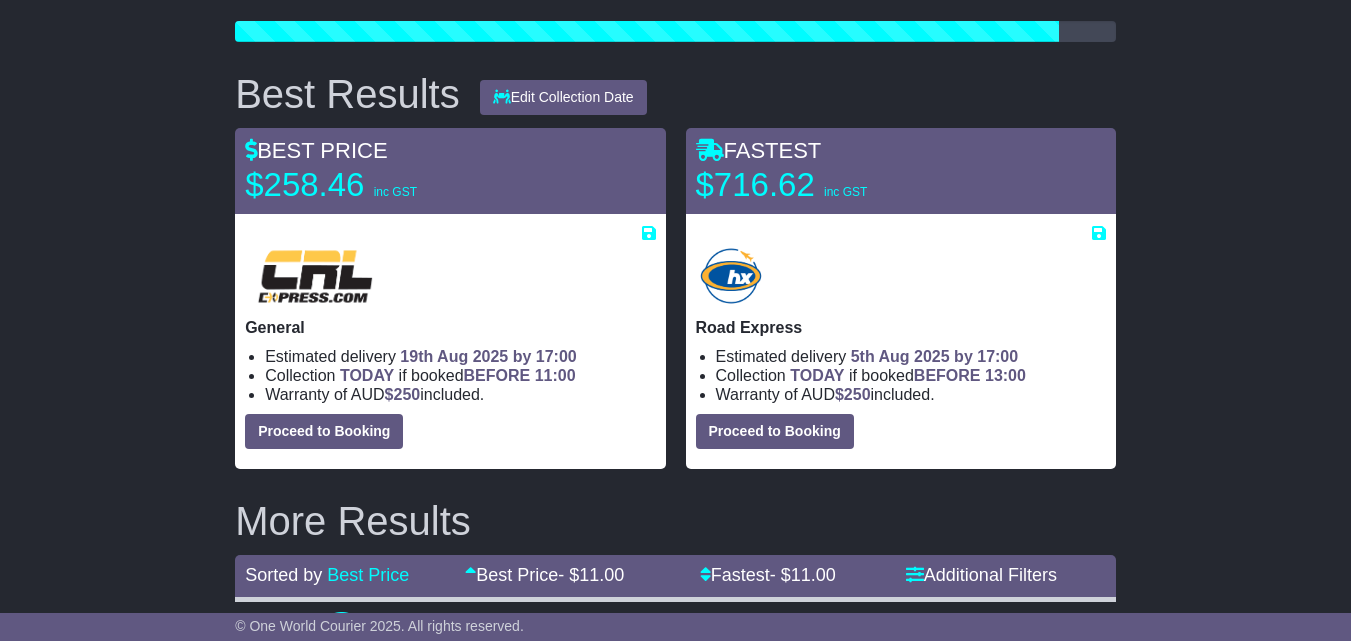 scroll, scrollTop: 0, scrollLeft: 0, axis: both 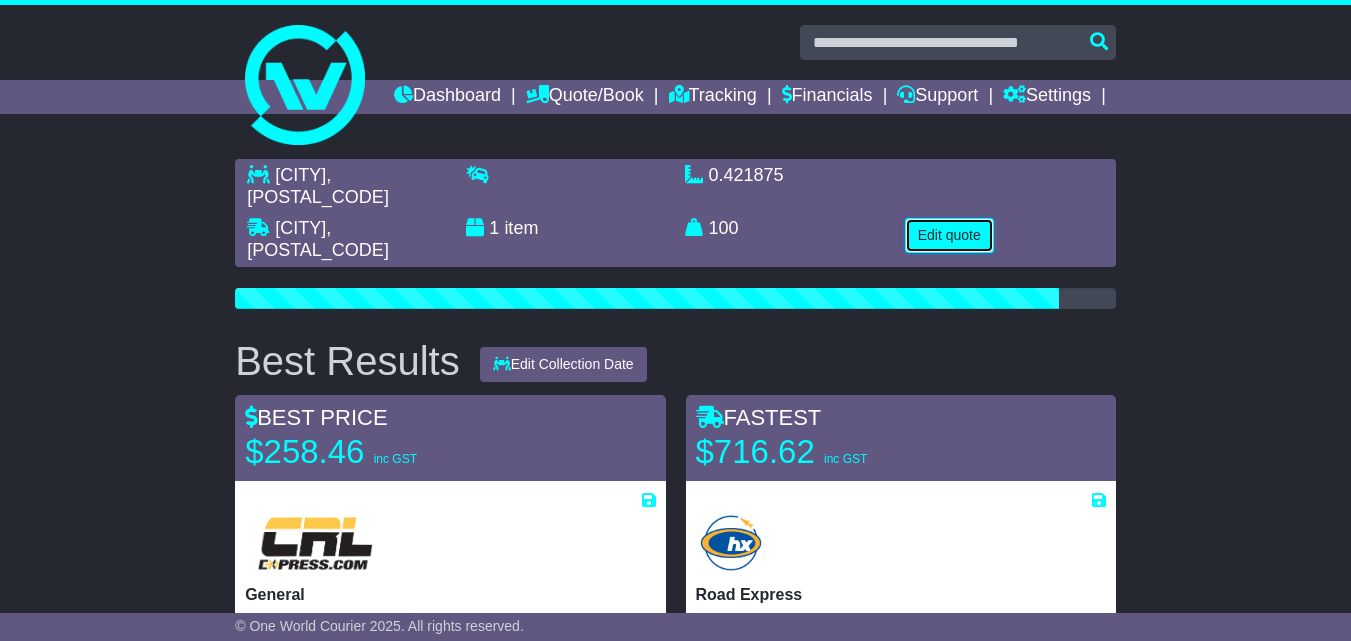 click on "Edit quote" at bounding box center (949, 235) 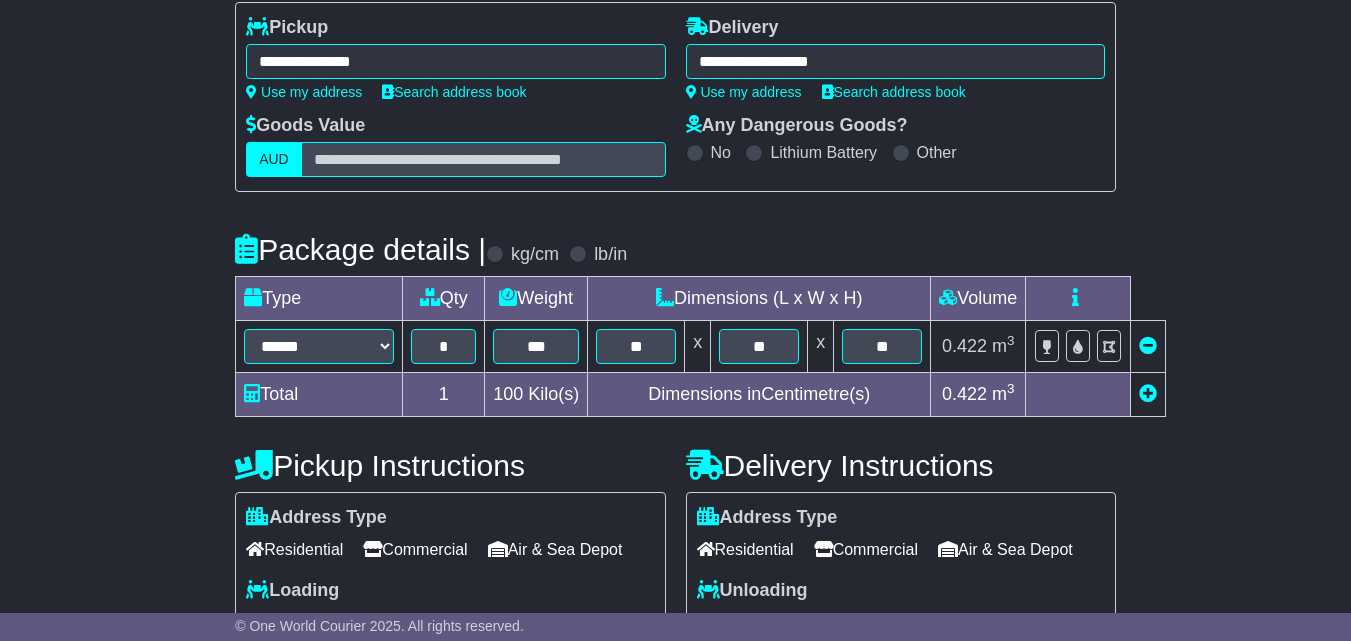 scroll, scrollTop: 267, scrollLeft: 0, axis: vertical 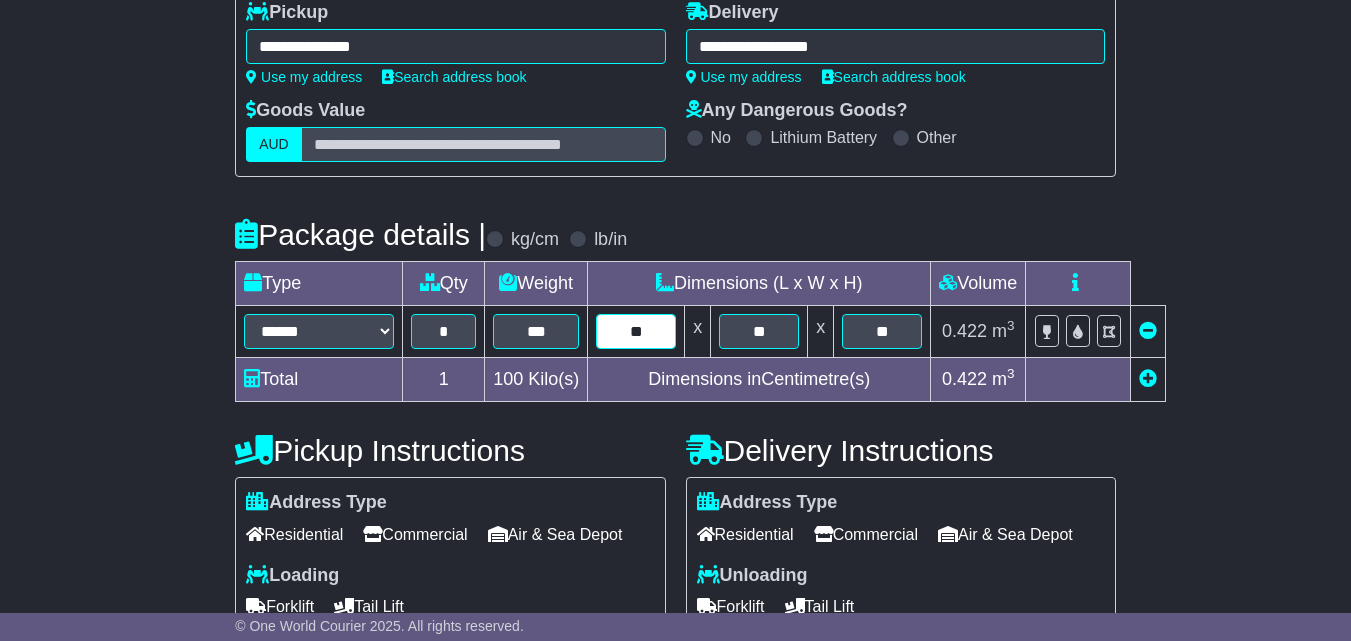click on "**" at bounding box center (636, 331) 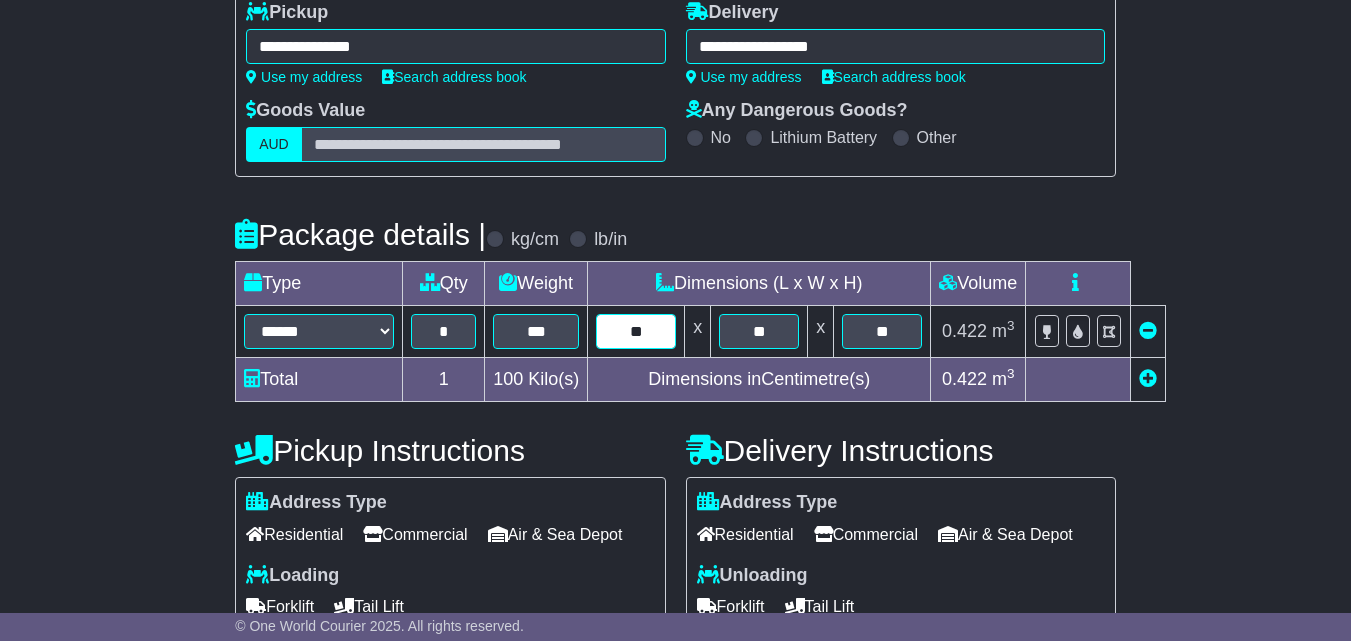 type on "**" 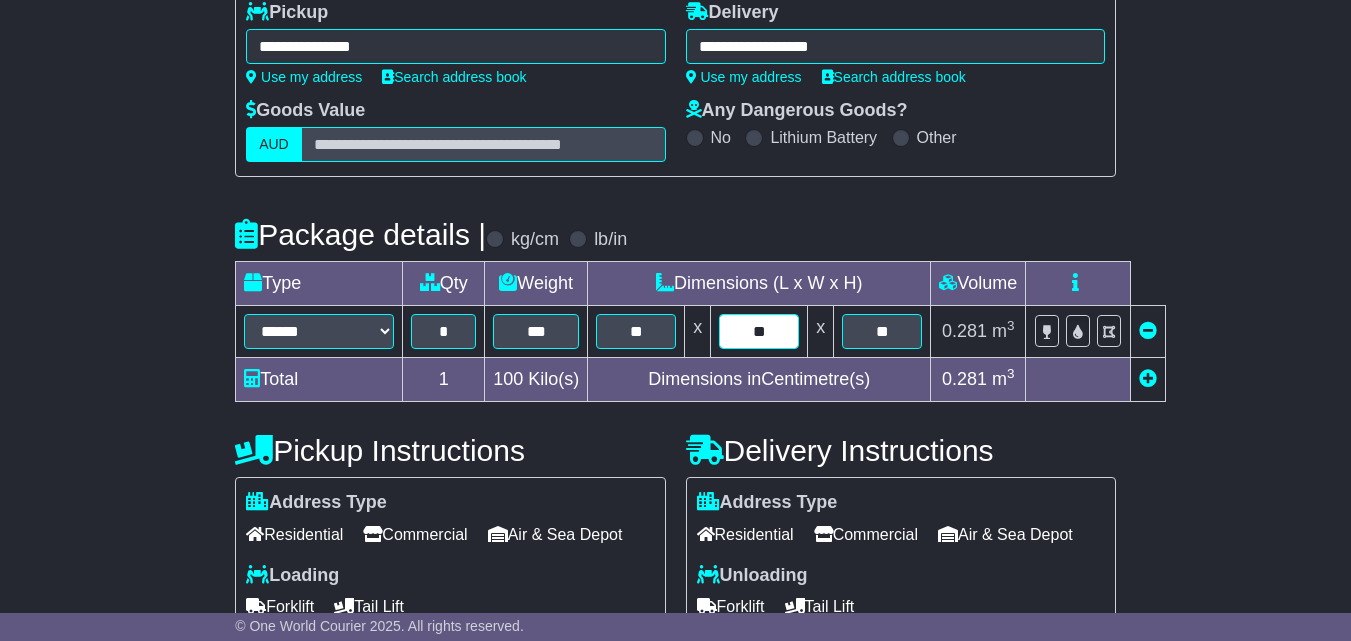 type on "**" 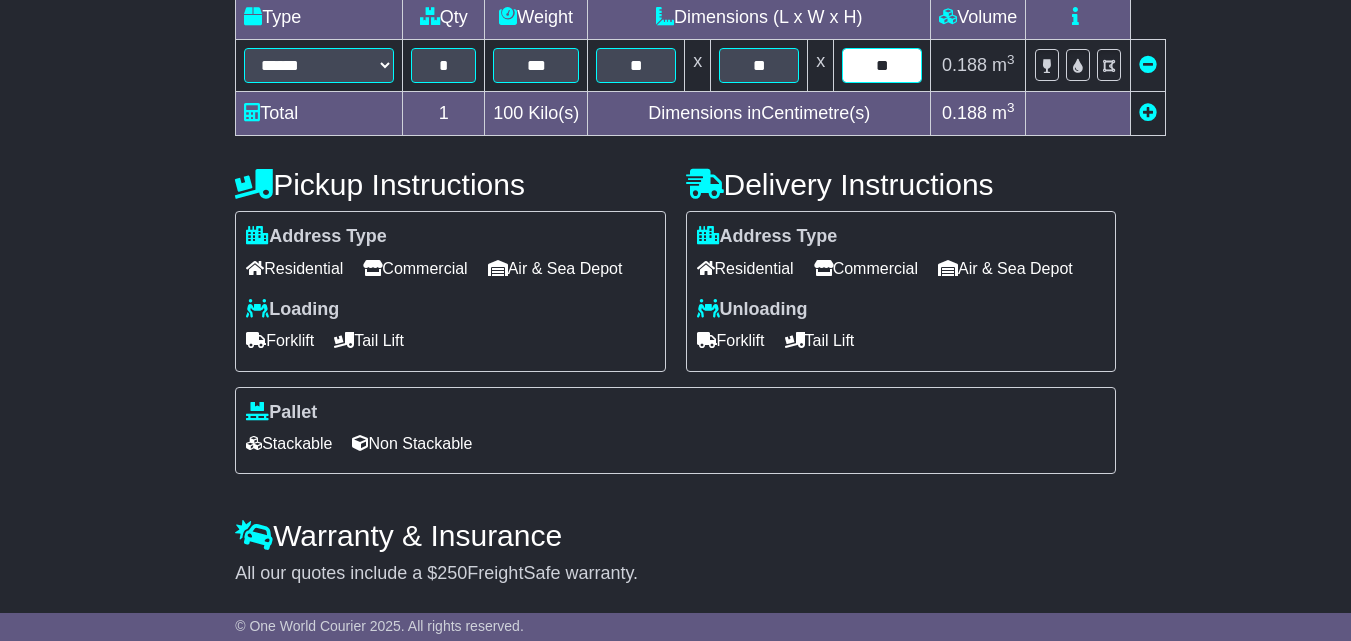 type on "**" 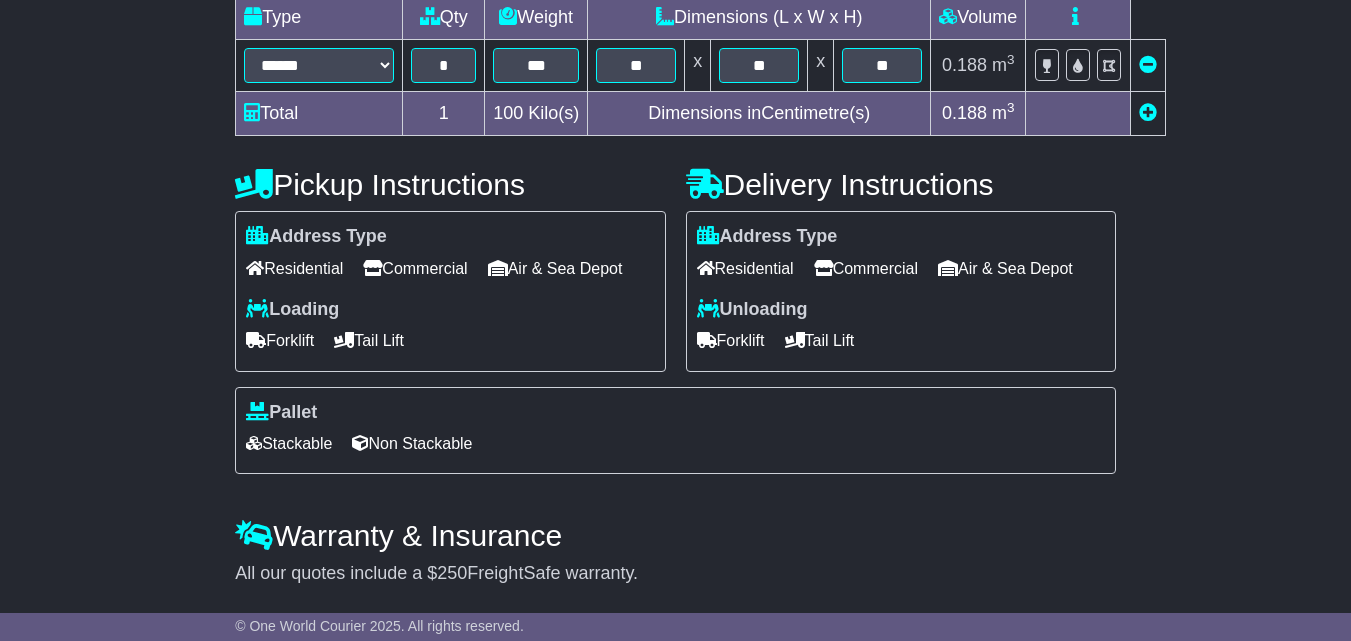click on "**********" at bounding box center (675, 159) 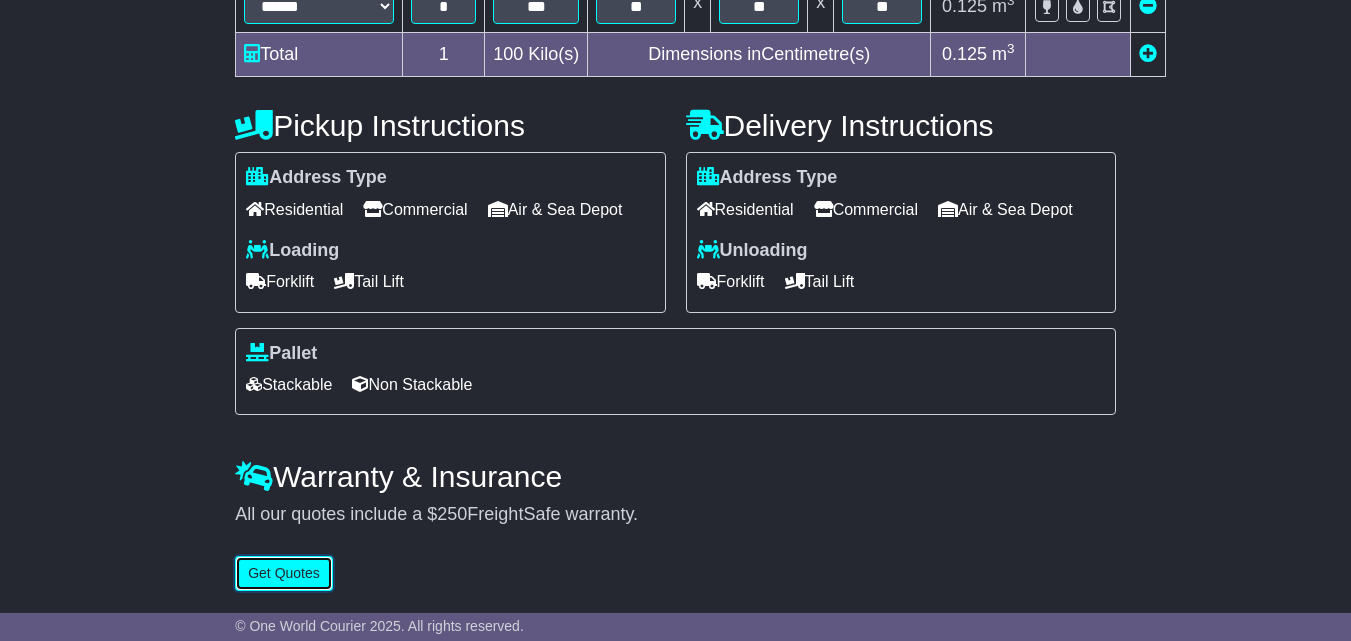 click on "Get Quotes" at bounding box center (284, 573) 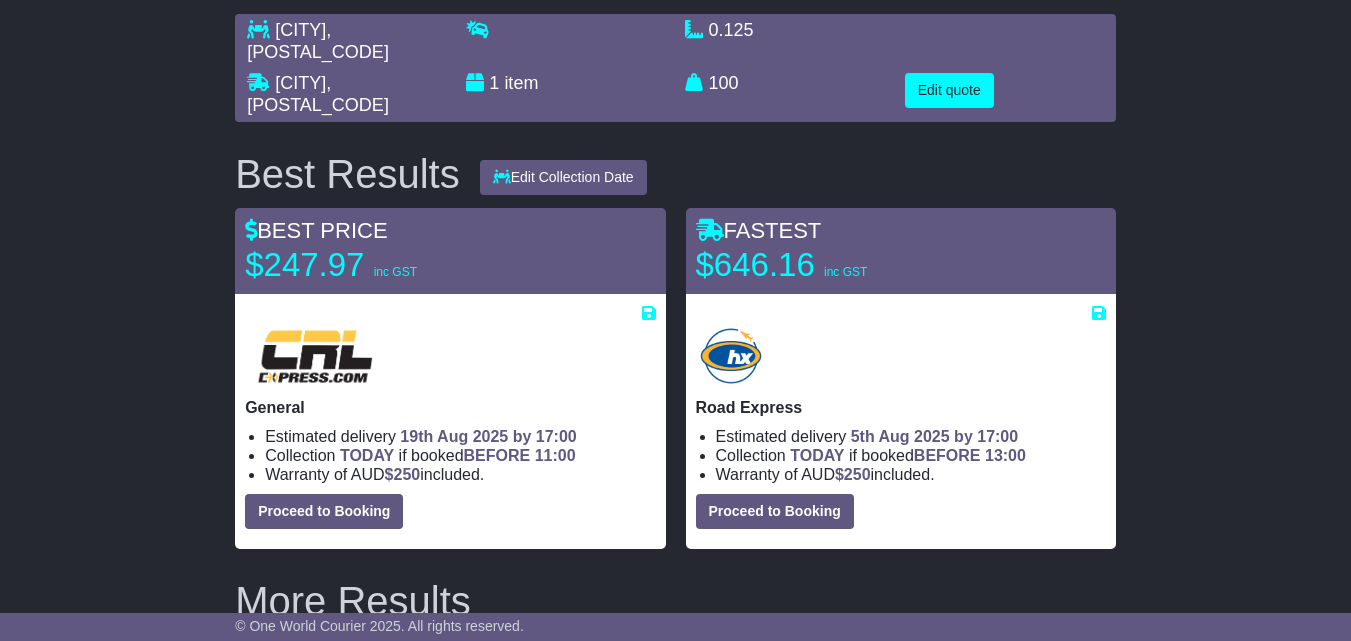 scroll, scrollTop: 0, scrollLeft: 0, axis: both 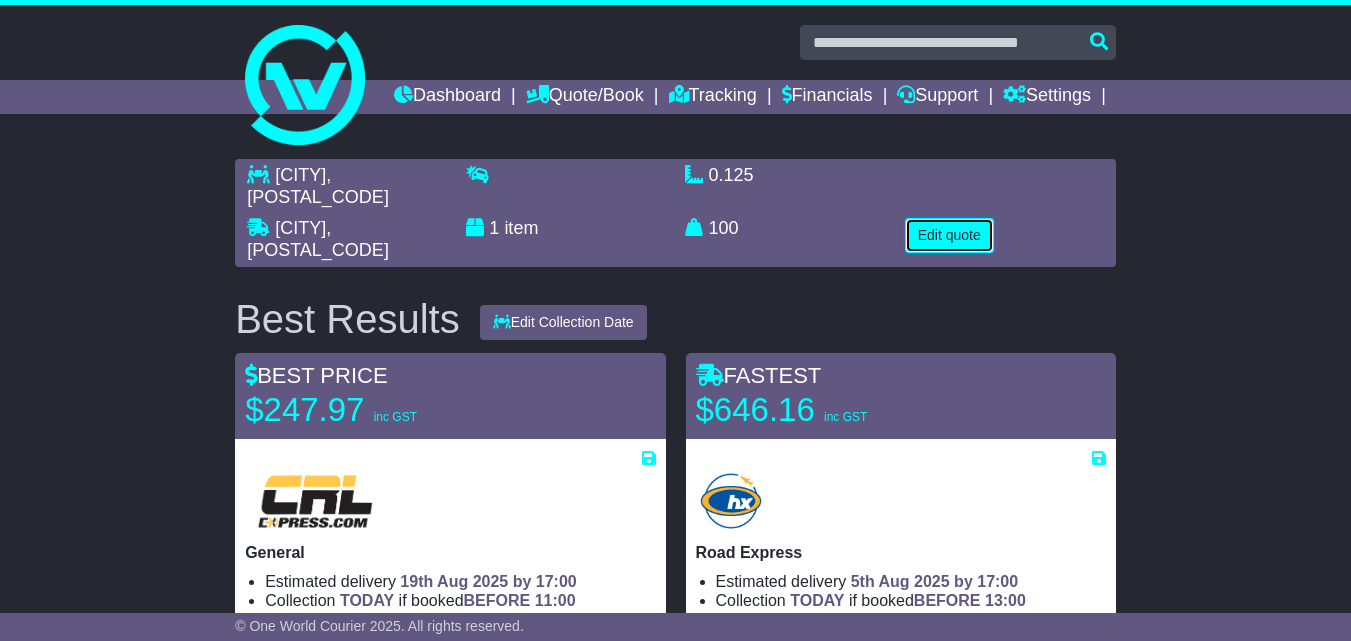 click on "Edit quote" at bounding box center [949, 235] 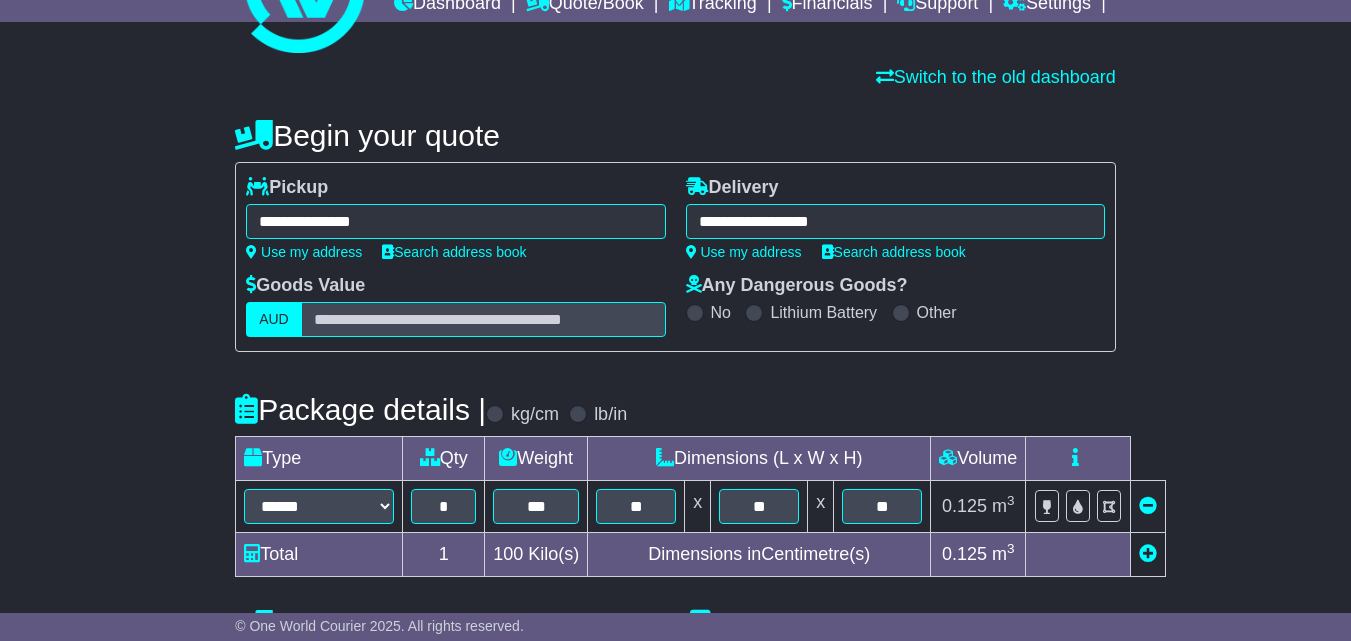 scroll, scrollTop: 267, scrollLeft: 0, axis: vertical 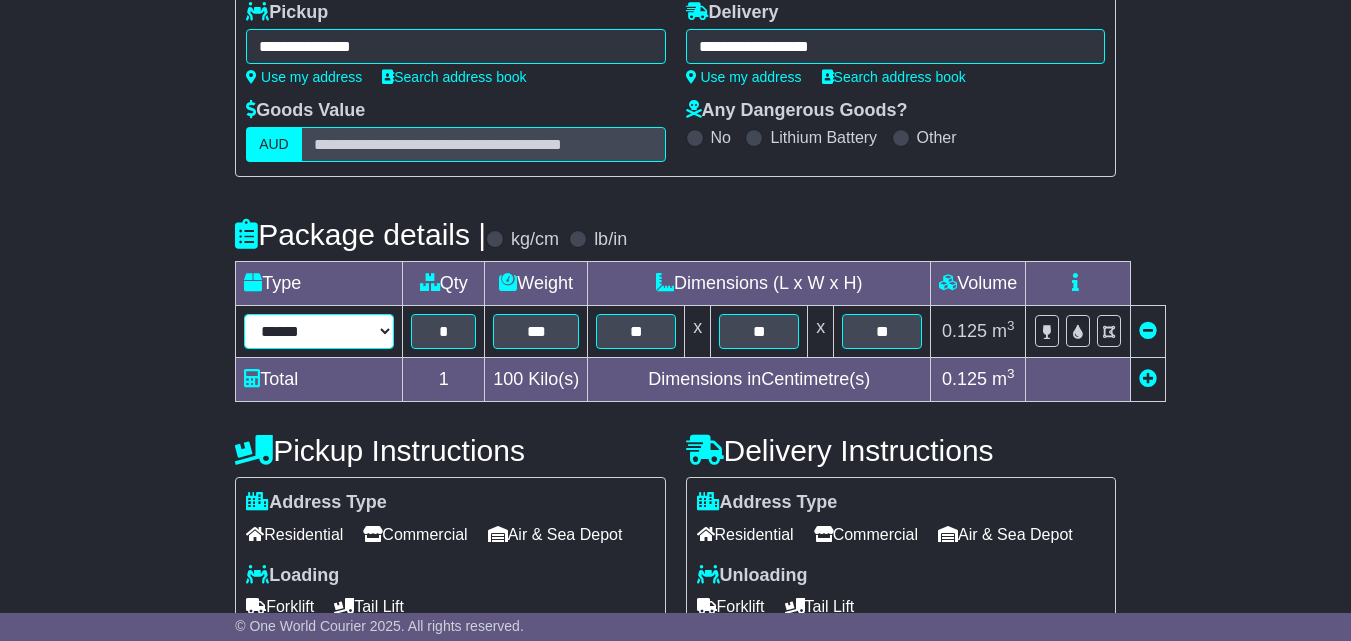 click on "****** ****** *** ******** ***** **** **** ****** *** *******" at bounding box center (319, 331) 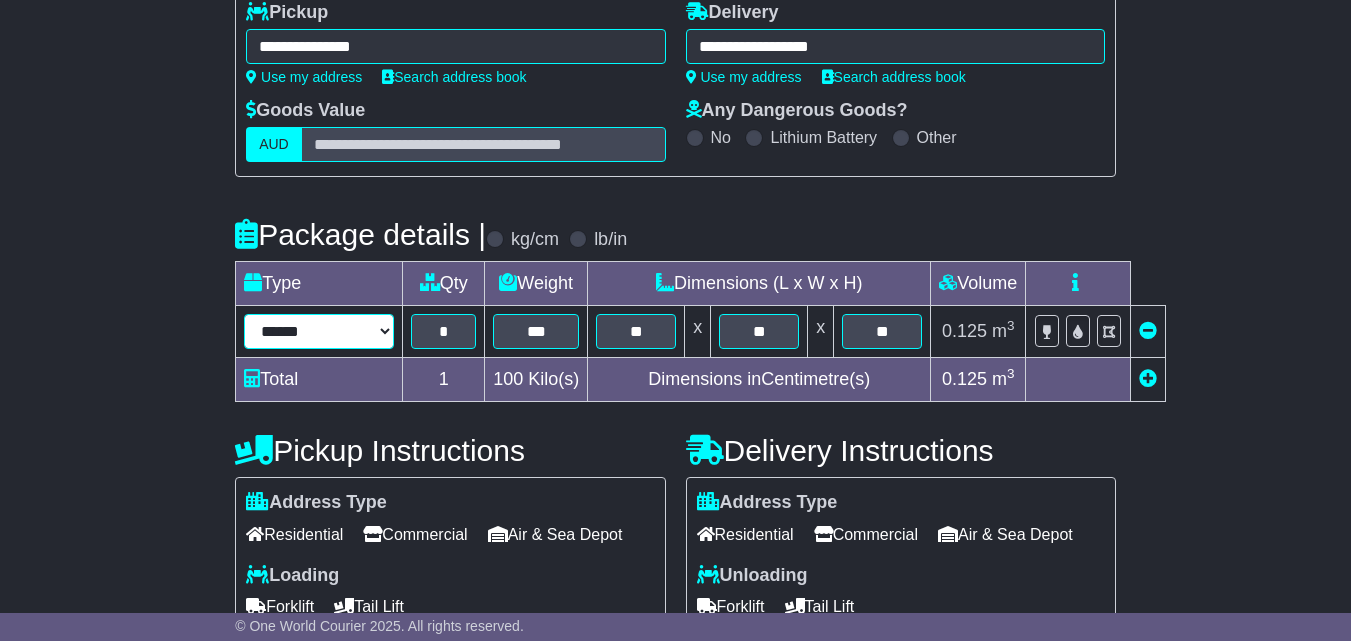select on "*****" 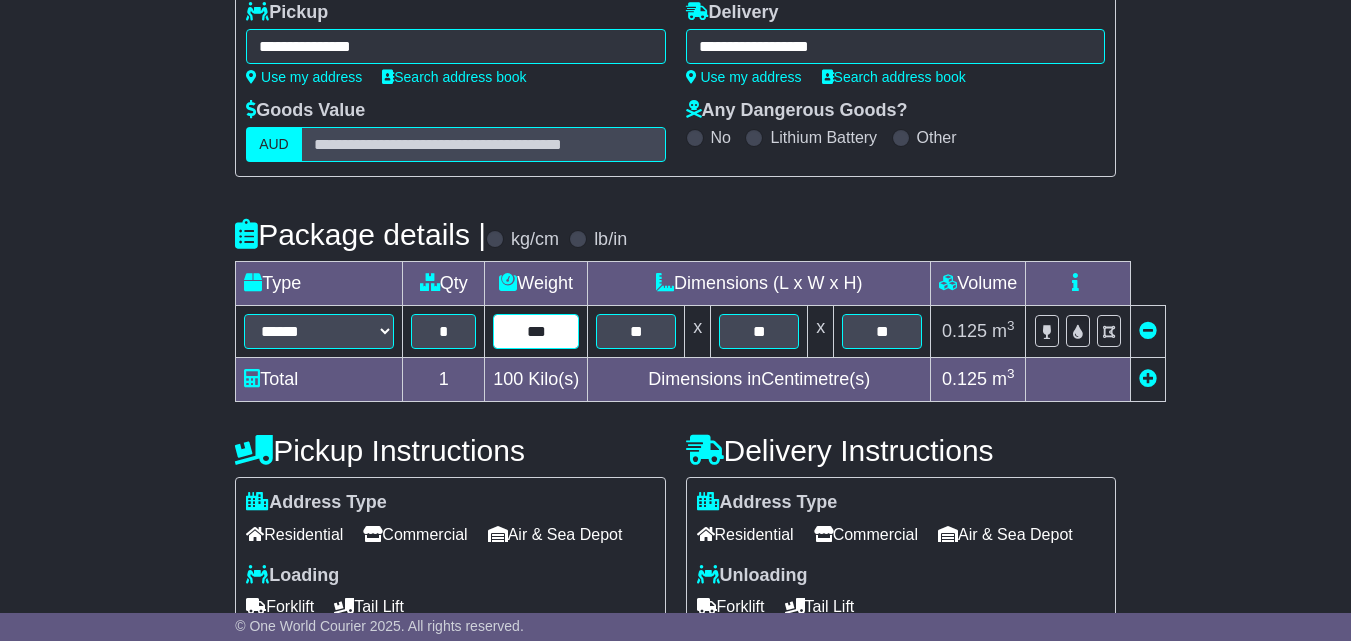 click on "***" at bounding box center [536, 331] 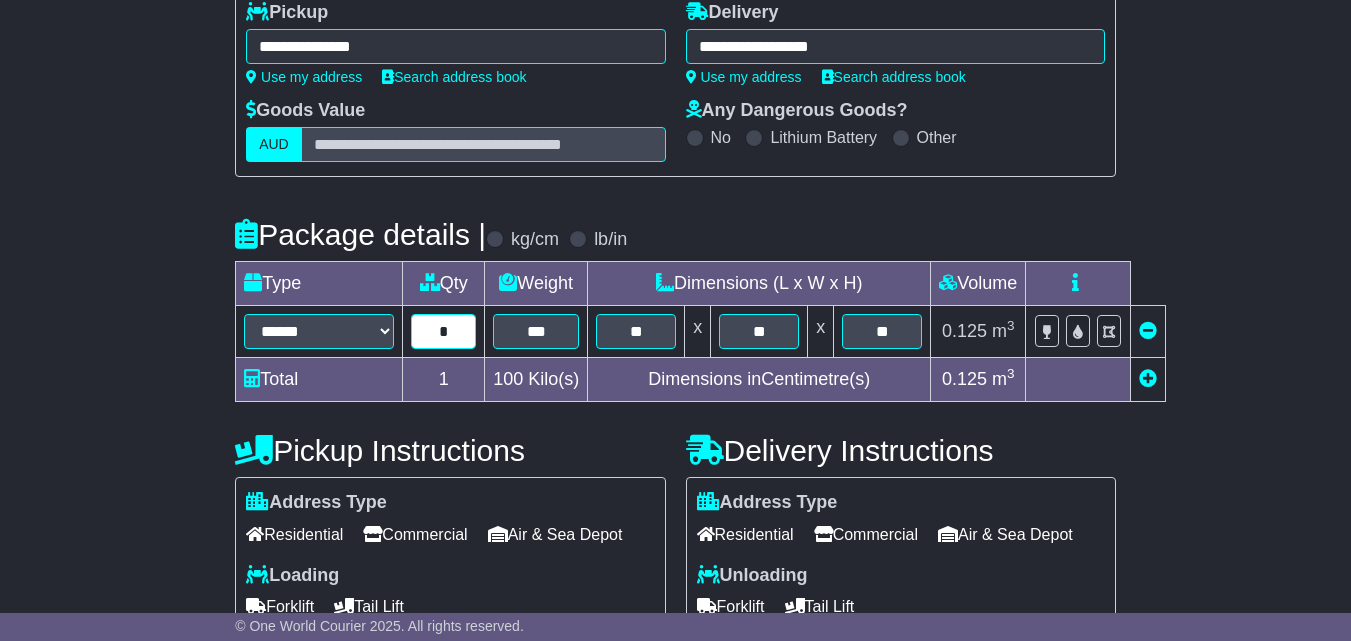 click on "*" at bounding box center [443, 331] 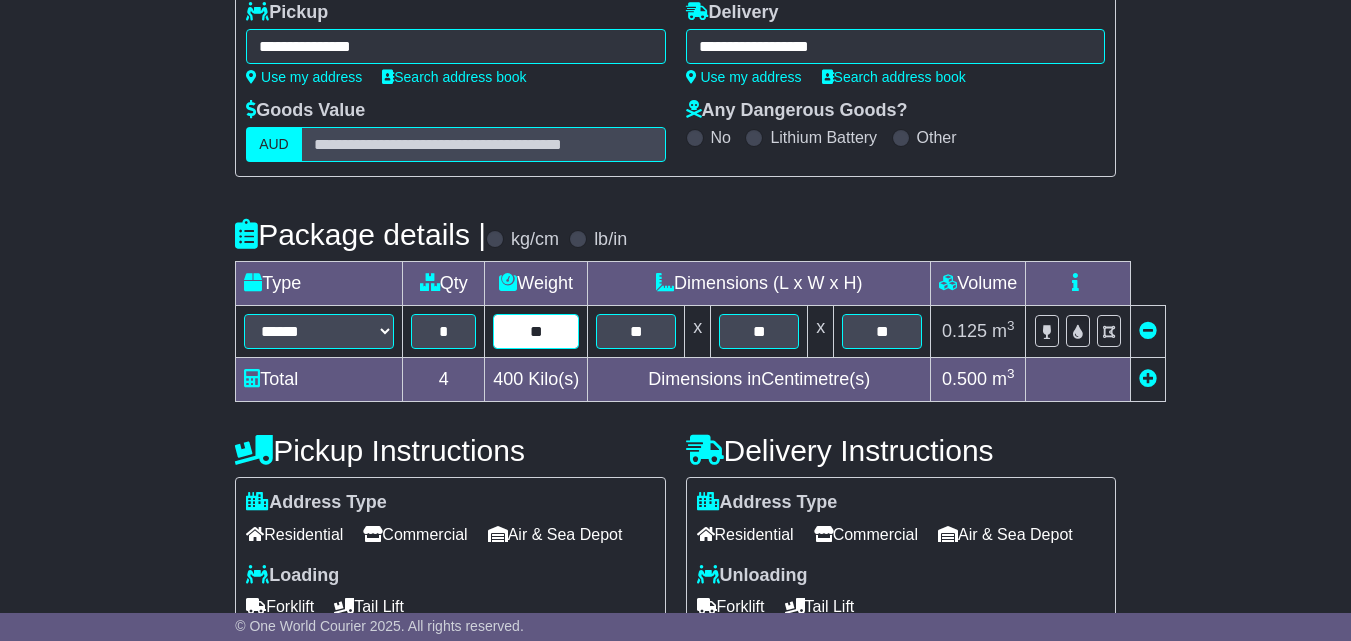 type on "**" 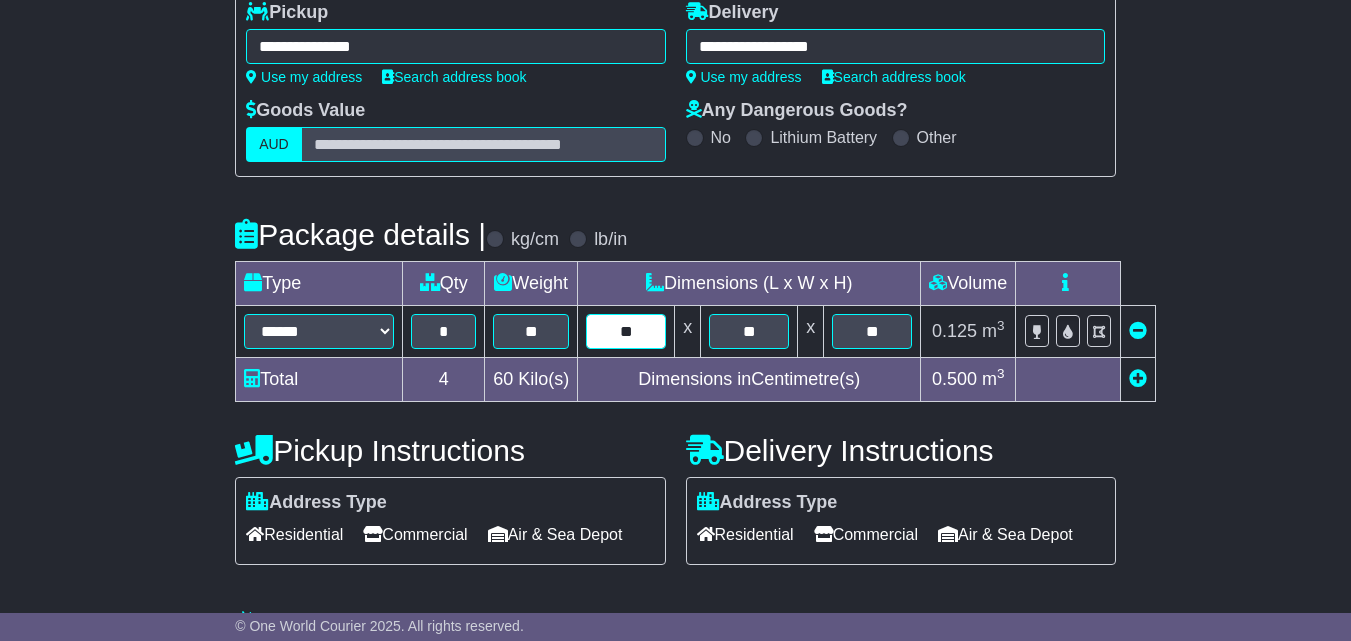 type on "**" 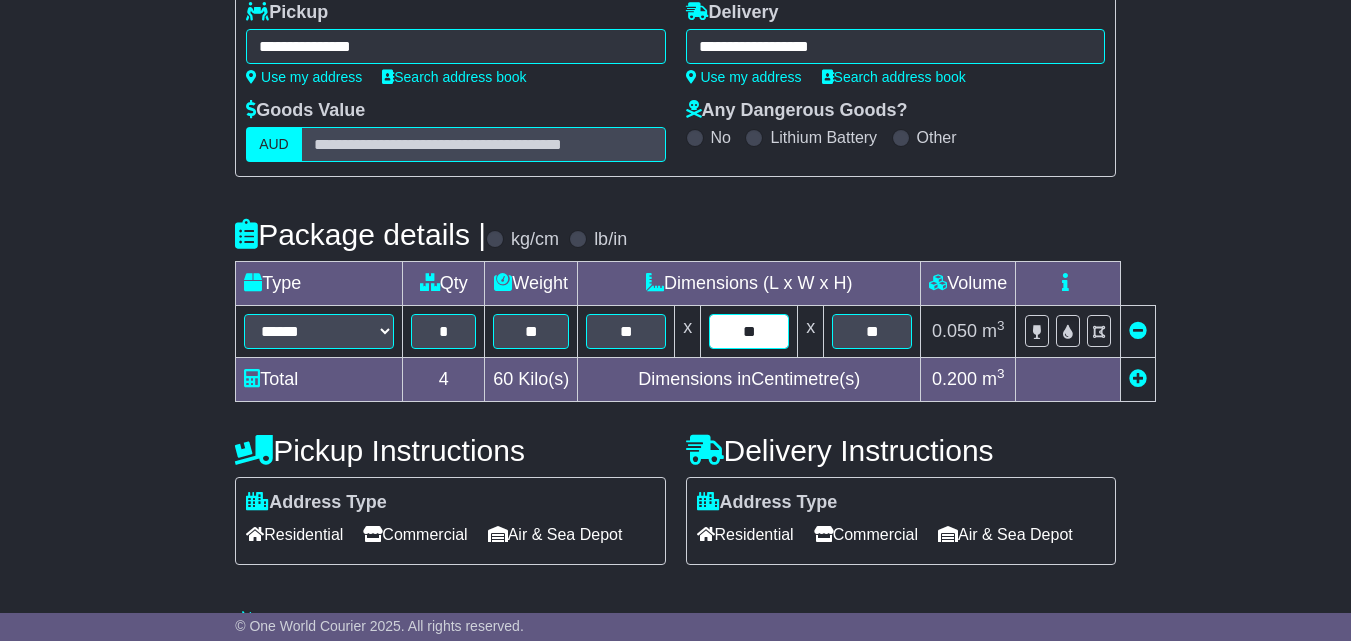 type on "**" 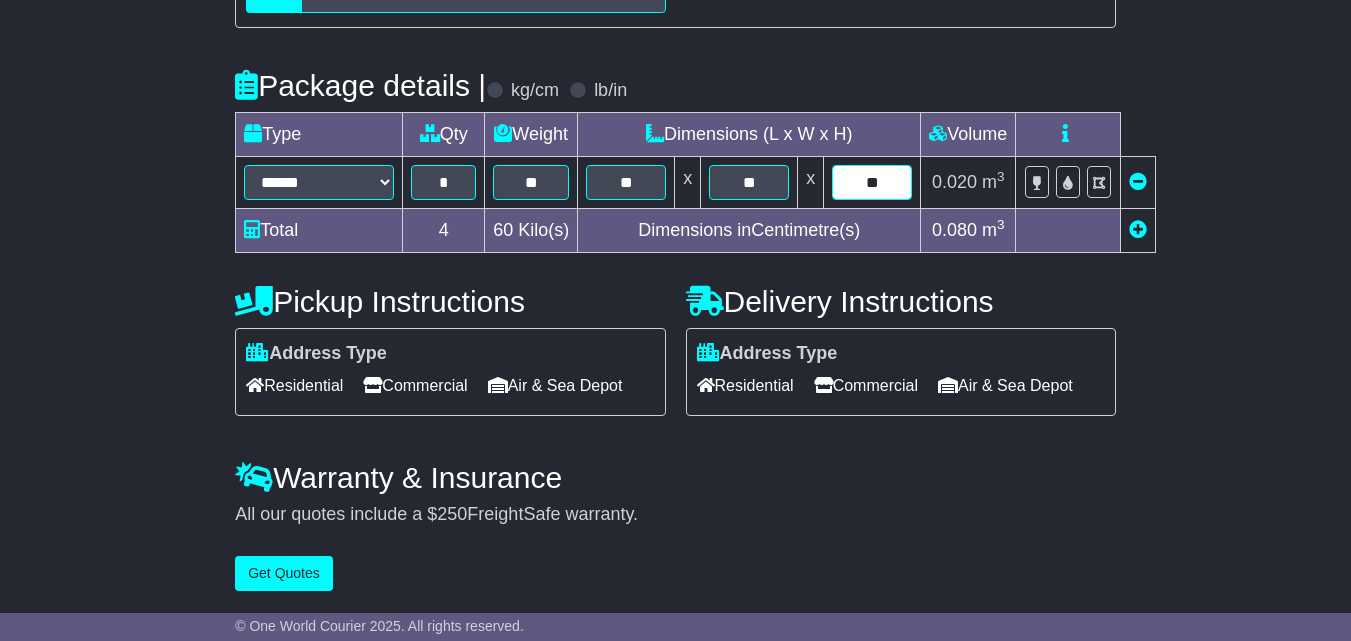 type on "**" 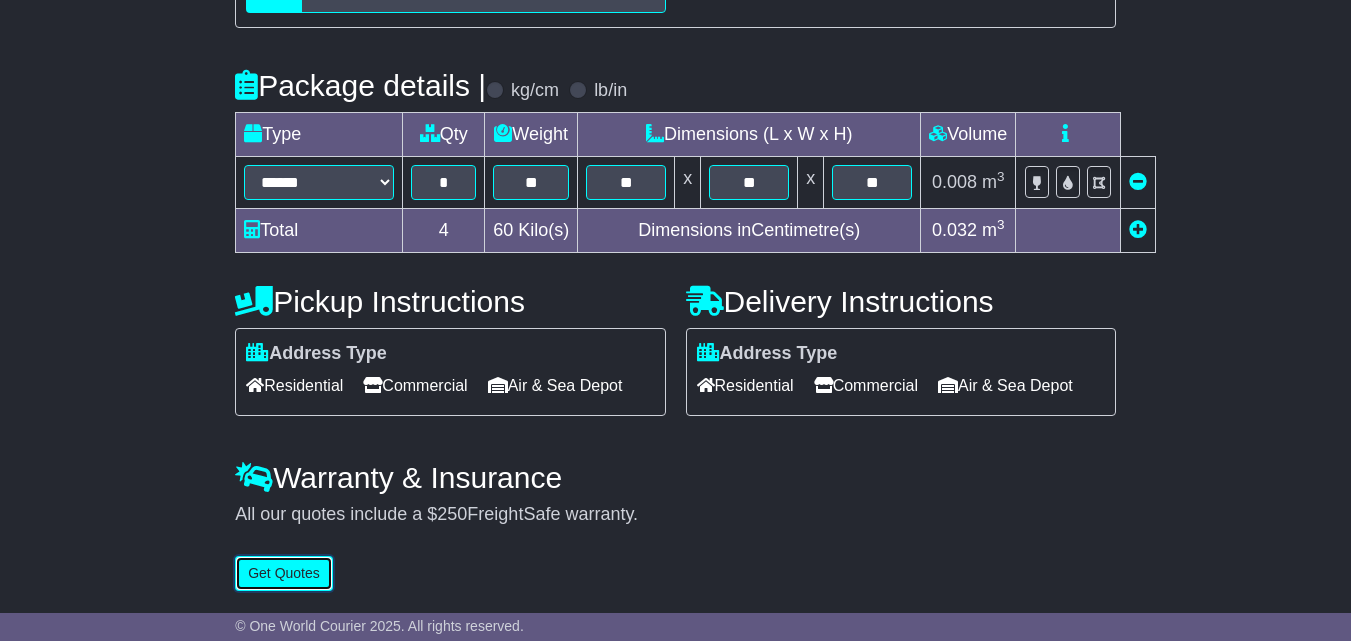 click on "Get Quotes" at bounding box center [284, 573] 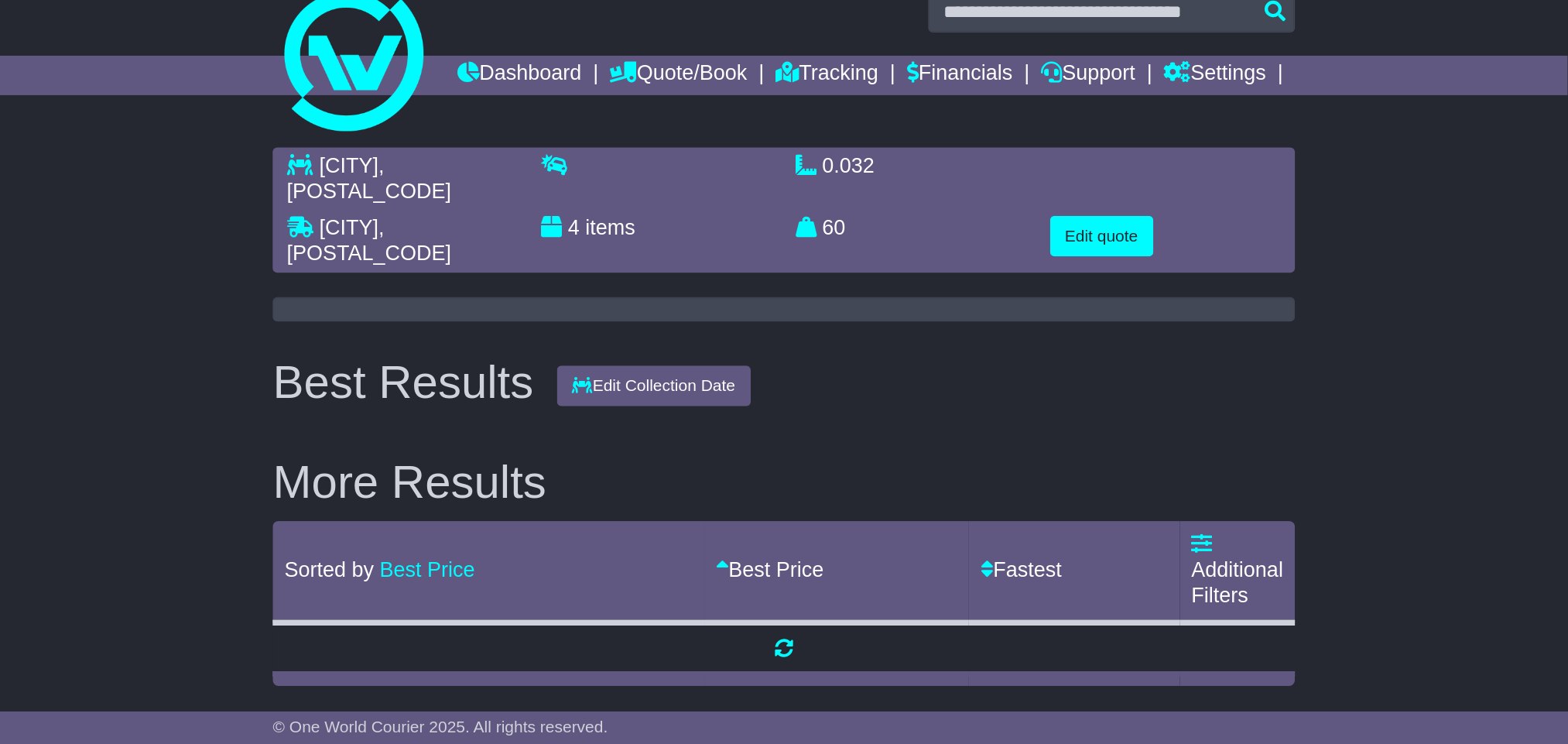 scroll, scrollTop: 0, scrollLeft: 0, axis: both 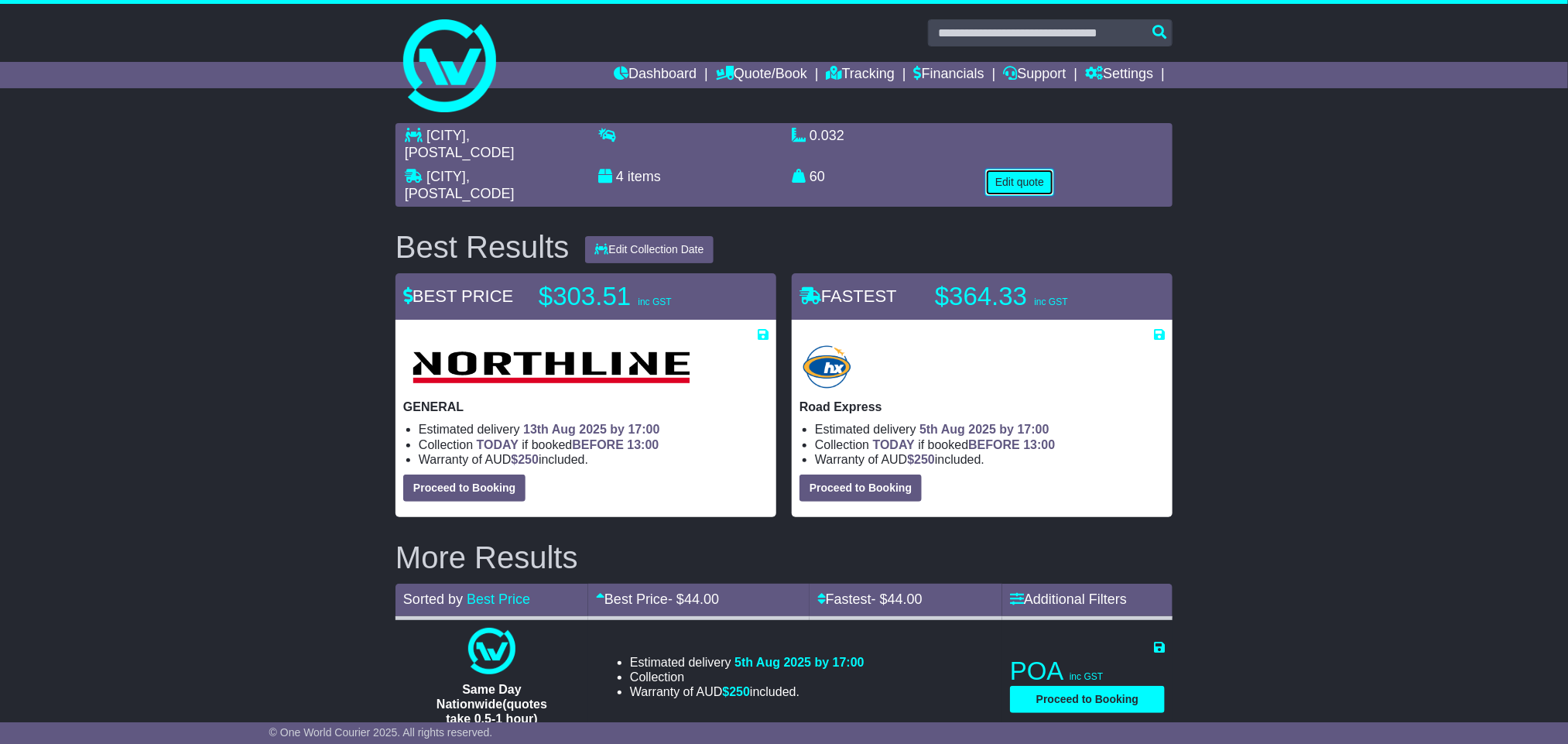 click on "Edit quote" at bounding box center (1019, 182) 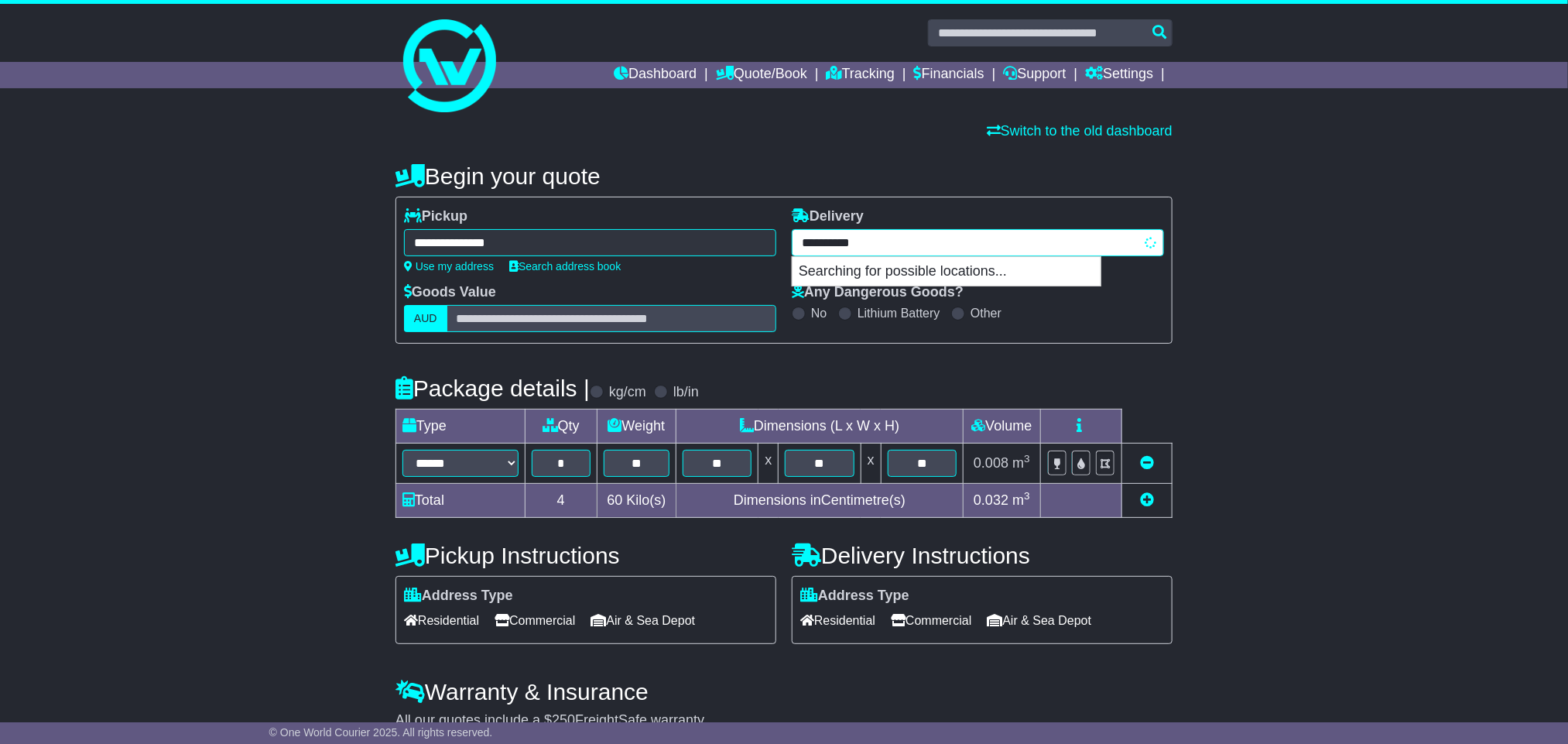 click on "**********" at bounding box center (977, 242) 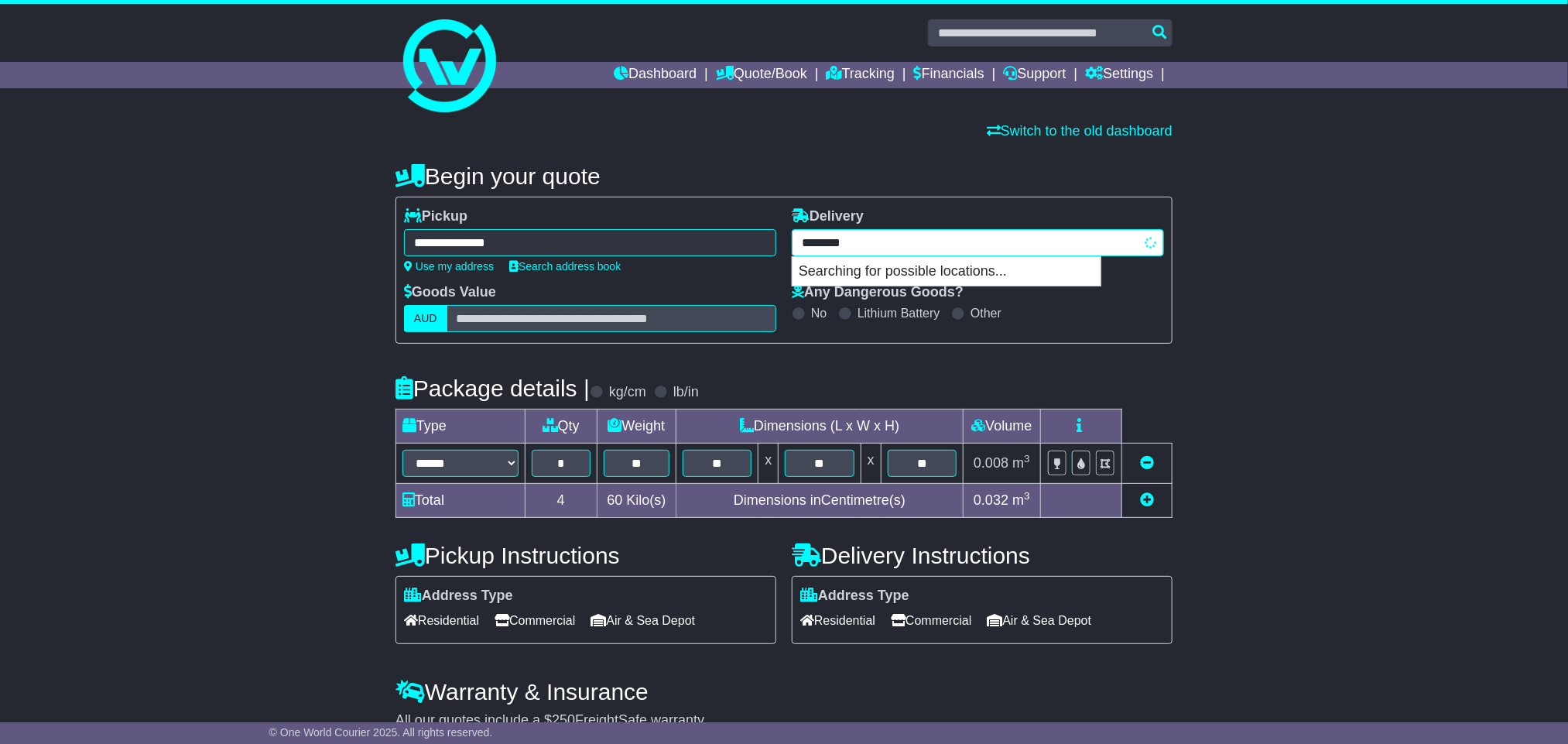 type on "*********" 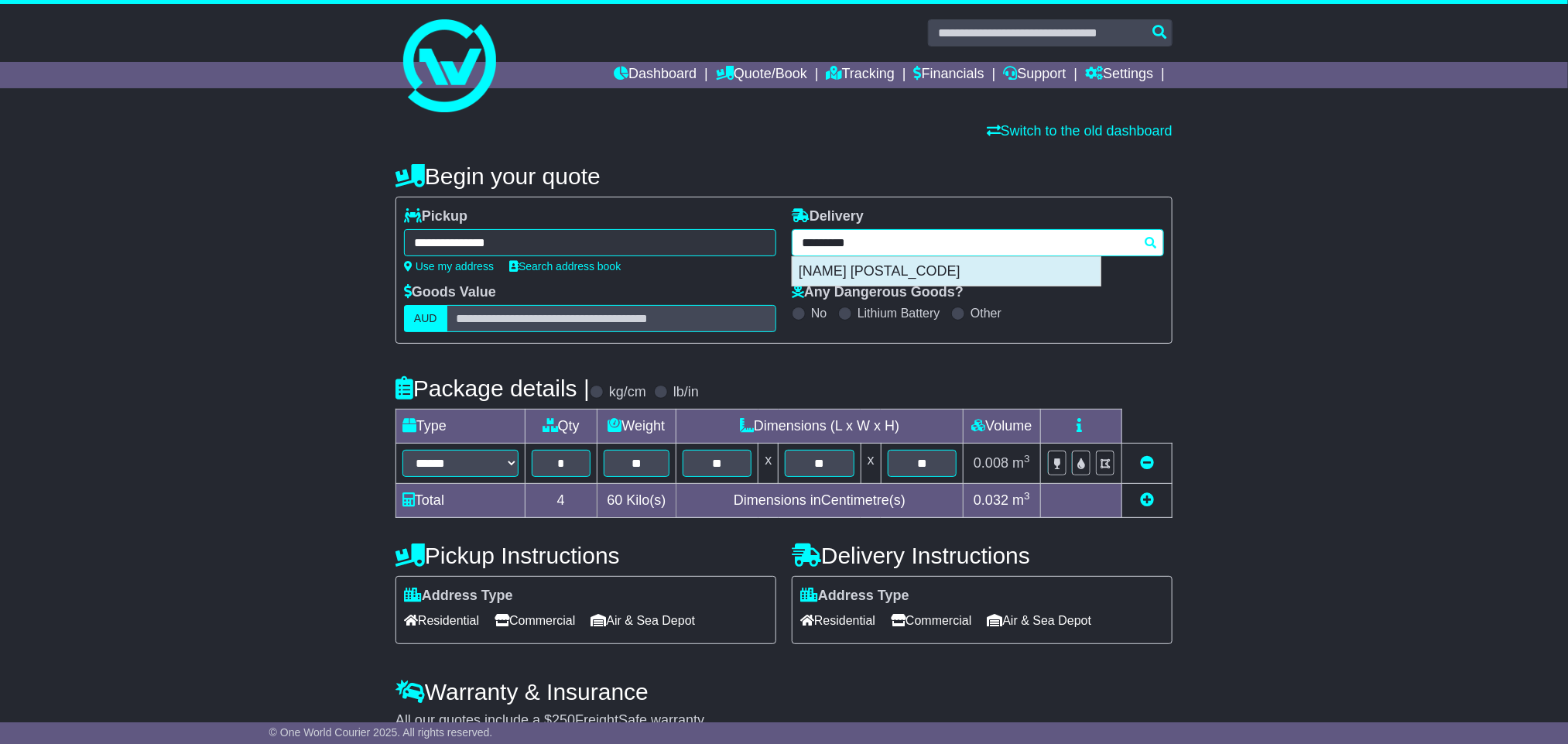 click on "LANDSDALE 6065" at bounding box center (947, 272) 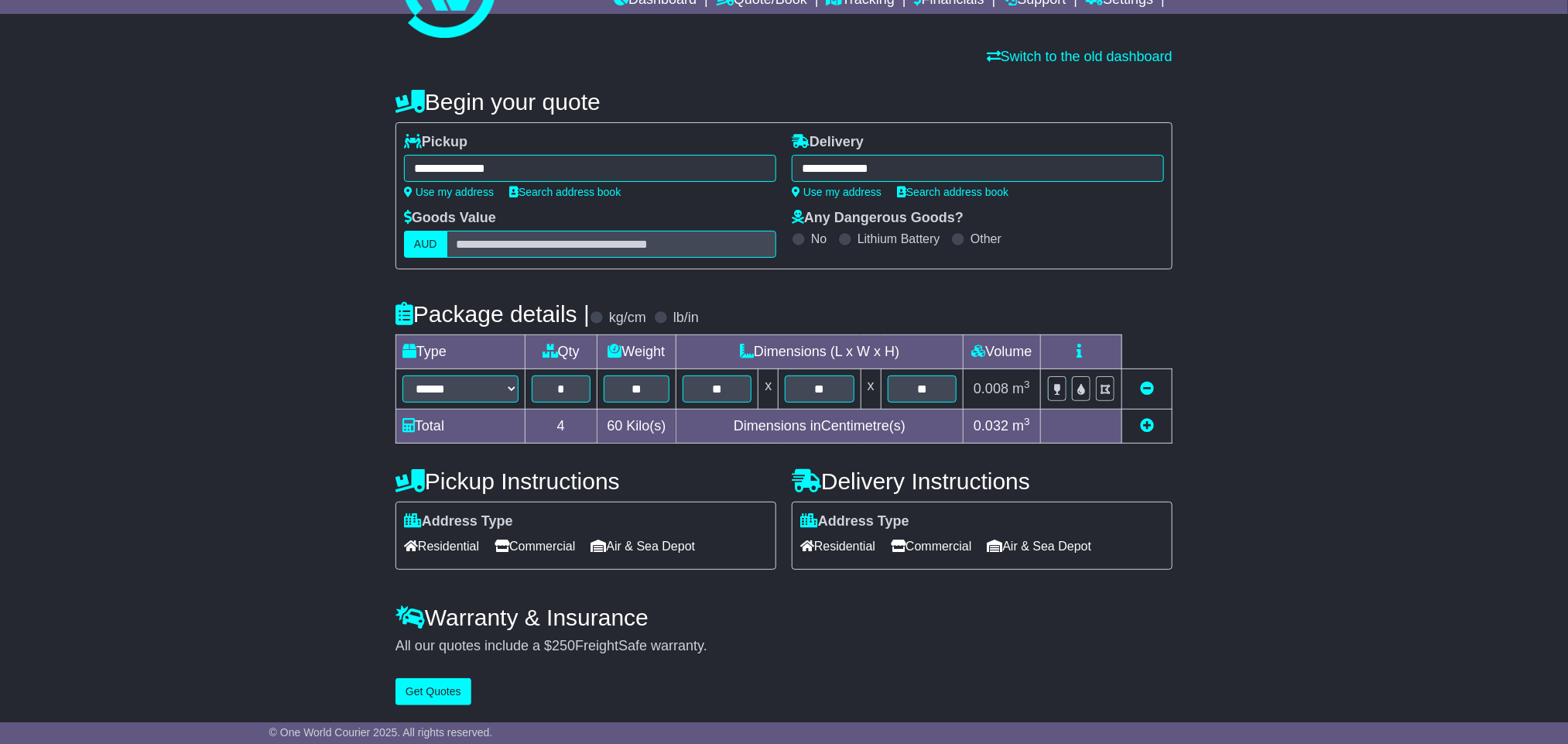 scroll, scrollTop: 80, scrollLeft: 0, axis: vertical 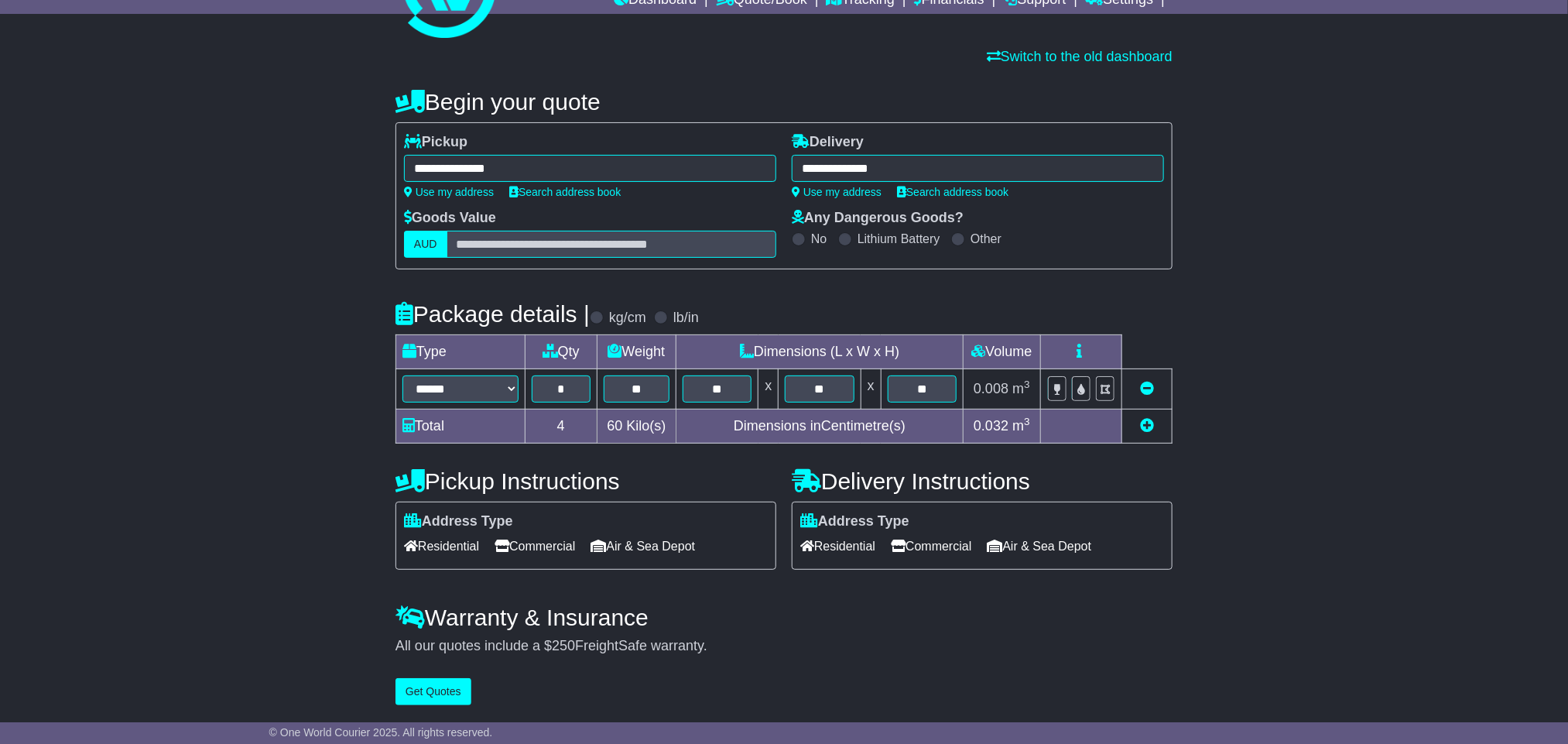 type on "**********" 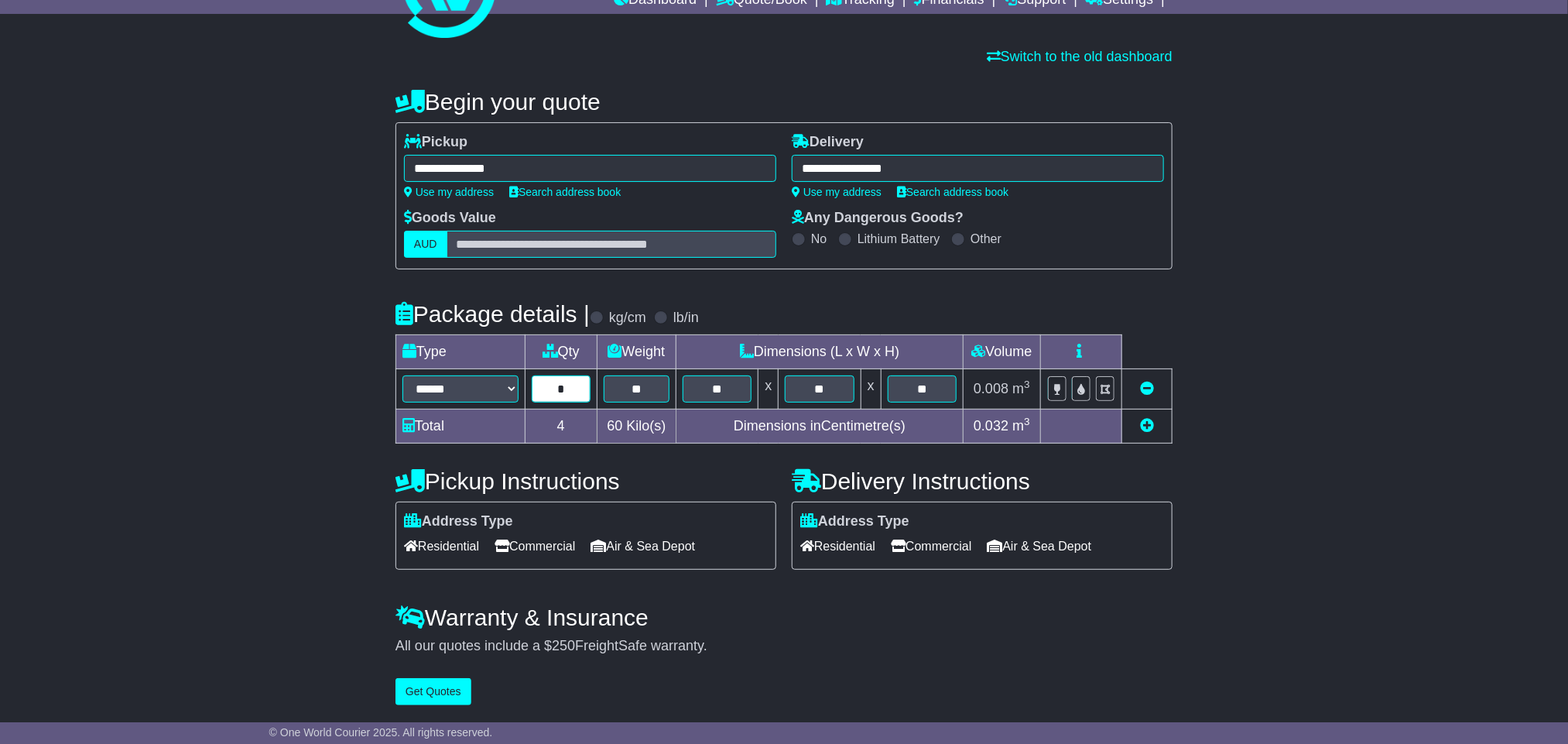 click on "*" at bounding box center (561, 389) 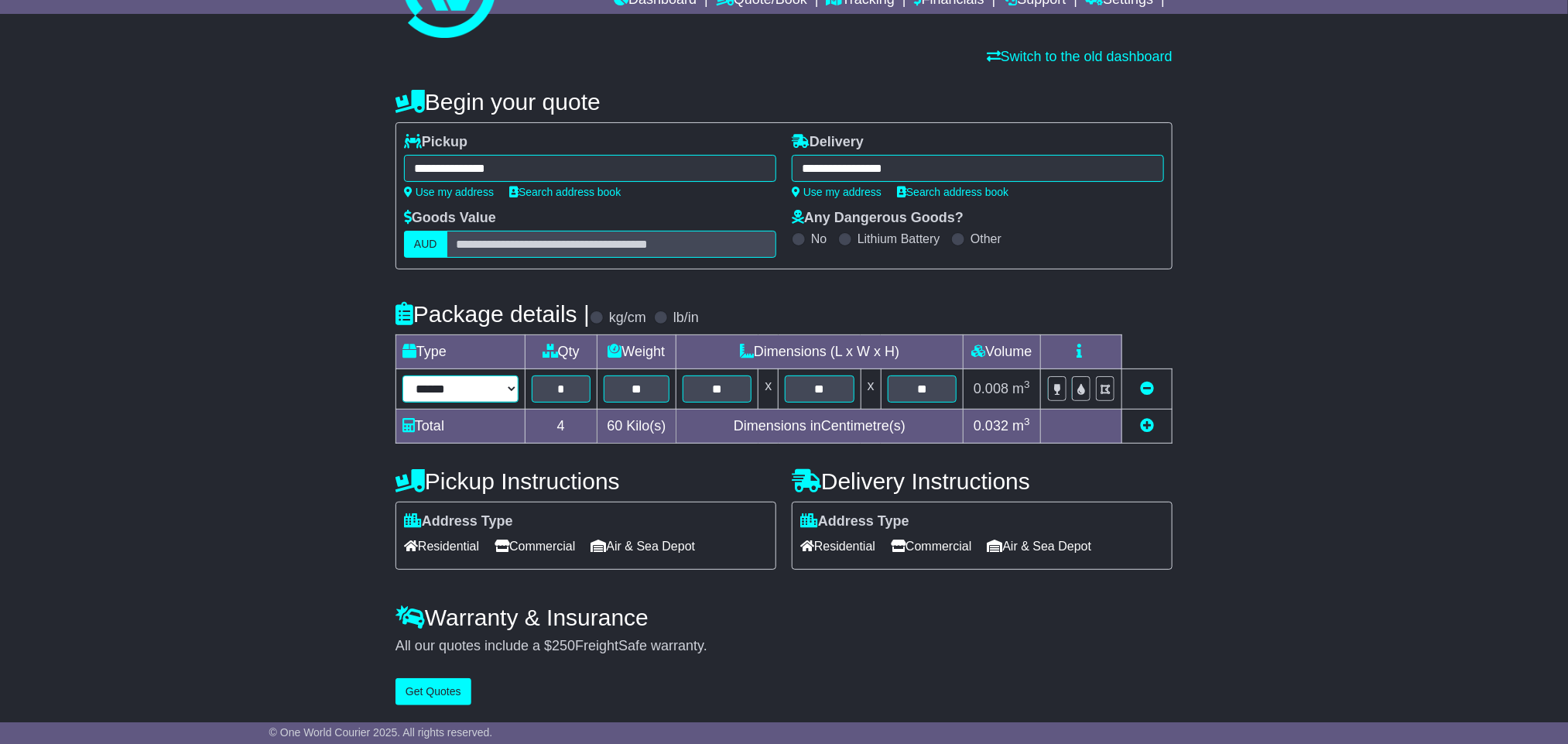 click on "****** ****** *** ******** ***** **** **** ****** *** *******" at bounding box center (460, 389) 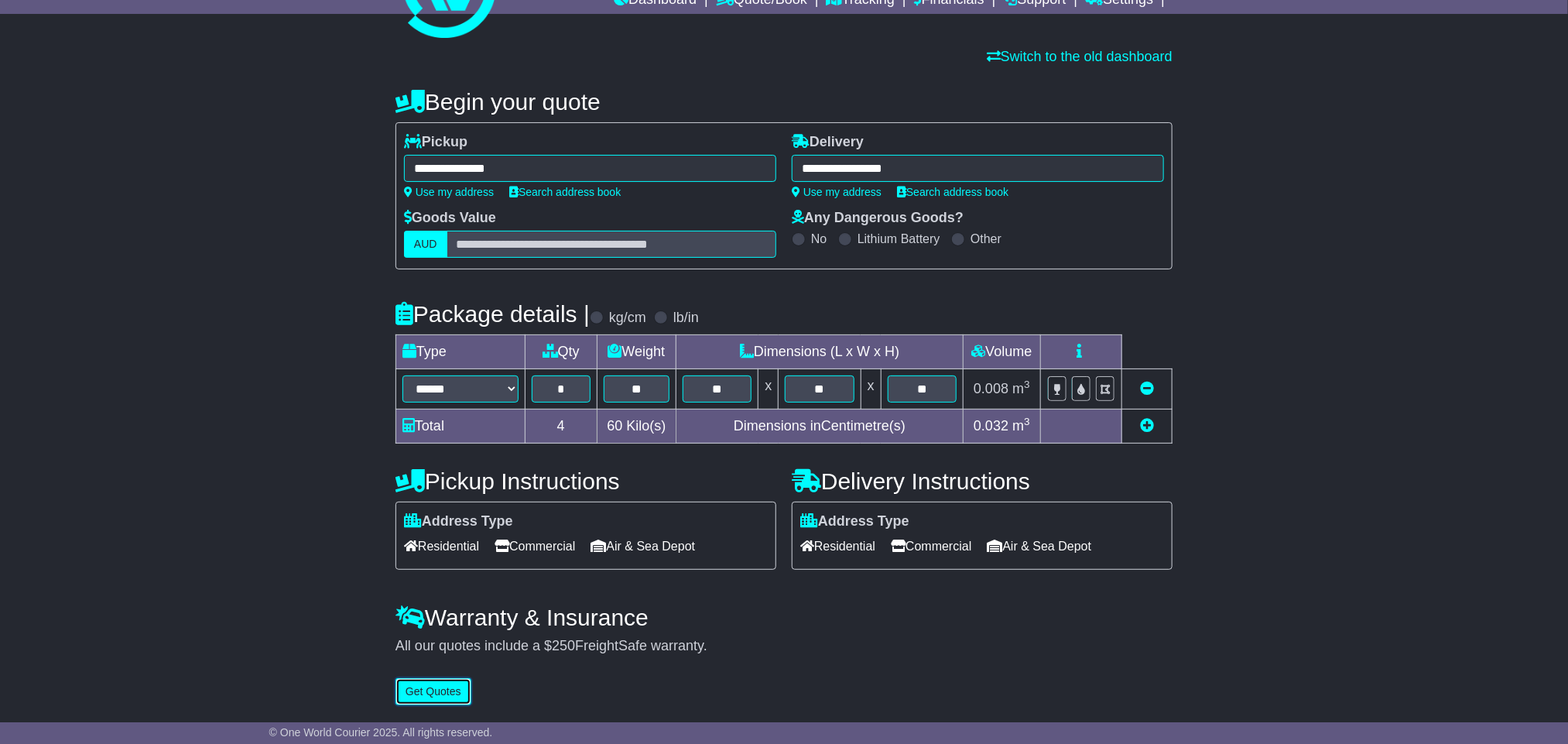 click on "Get Quotes" at bounding box center [433, 691] 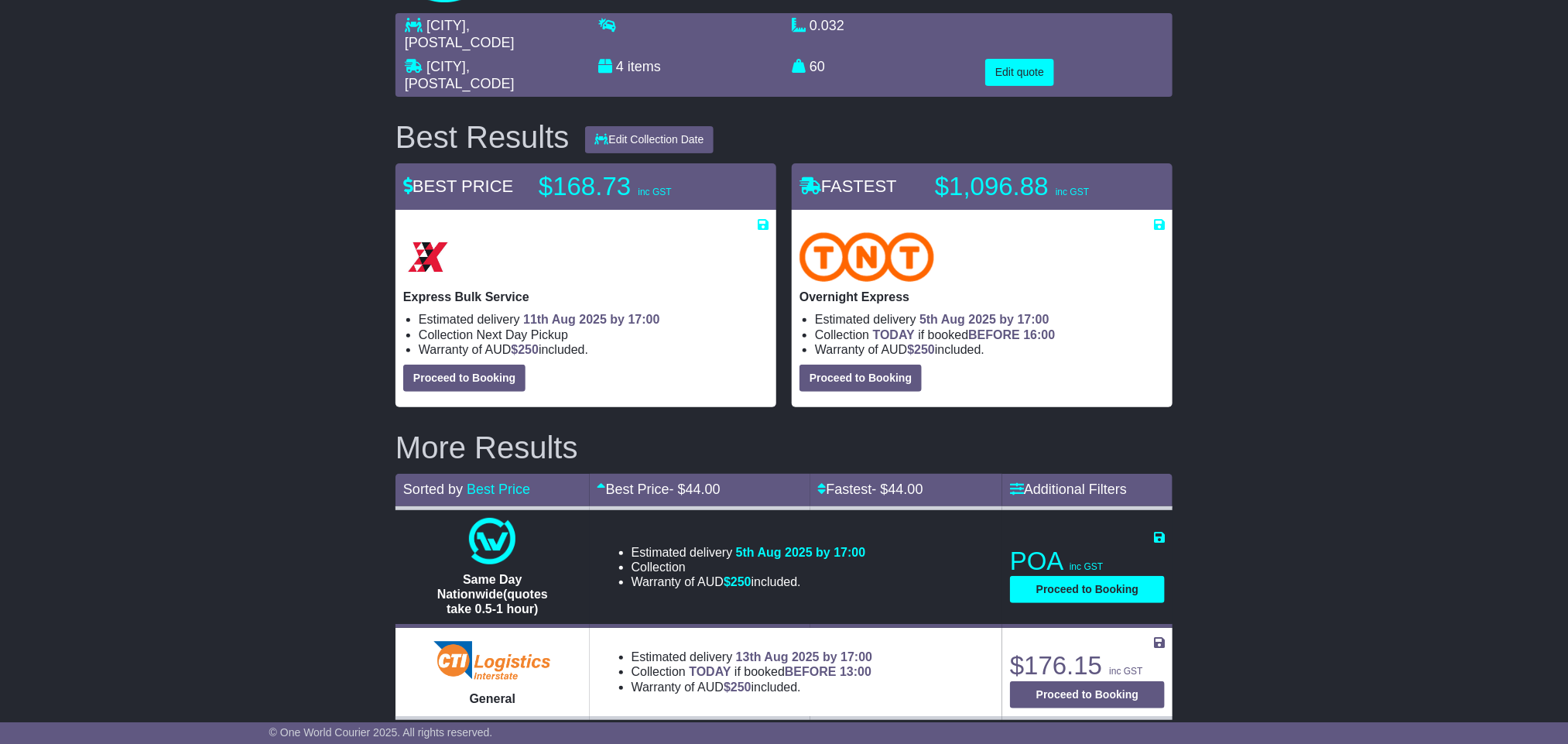 scroll, scrollTop: 386, scrollLeft: 0, axis: vertical 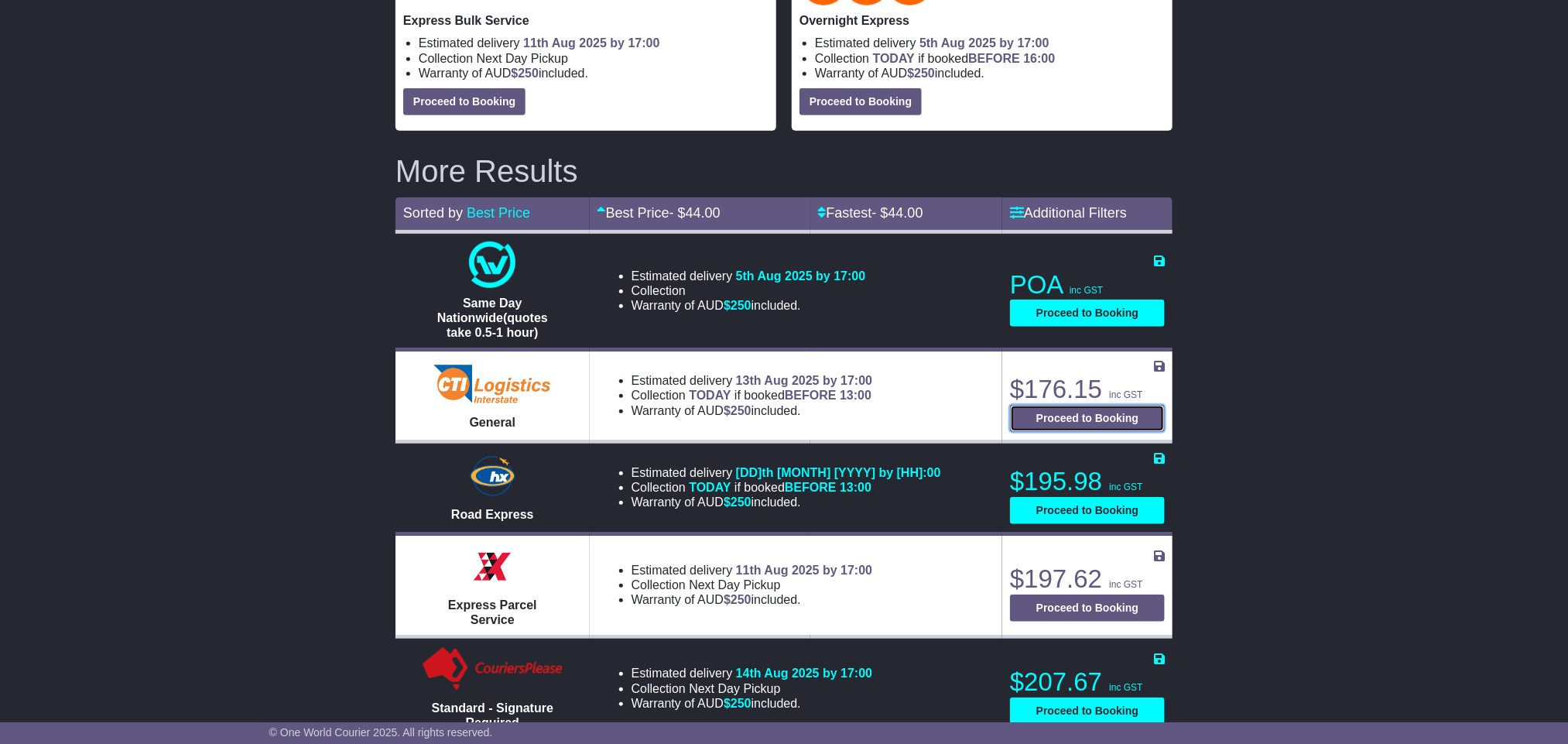 click on "Proceed to Booking" at bounding box center (1087, 418) 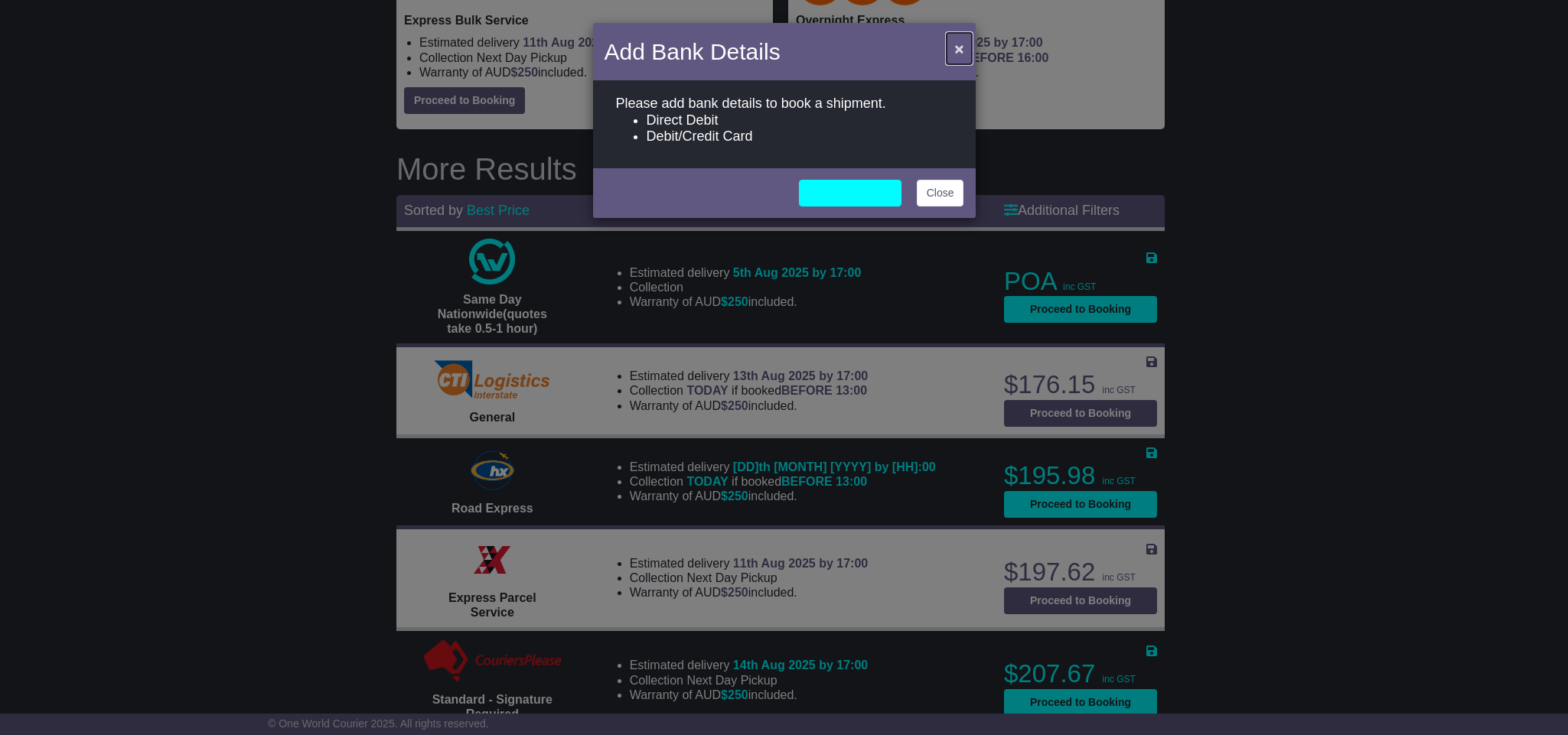 click on "×" at bounding box center [959, 48] 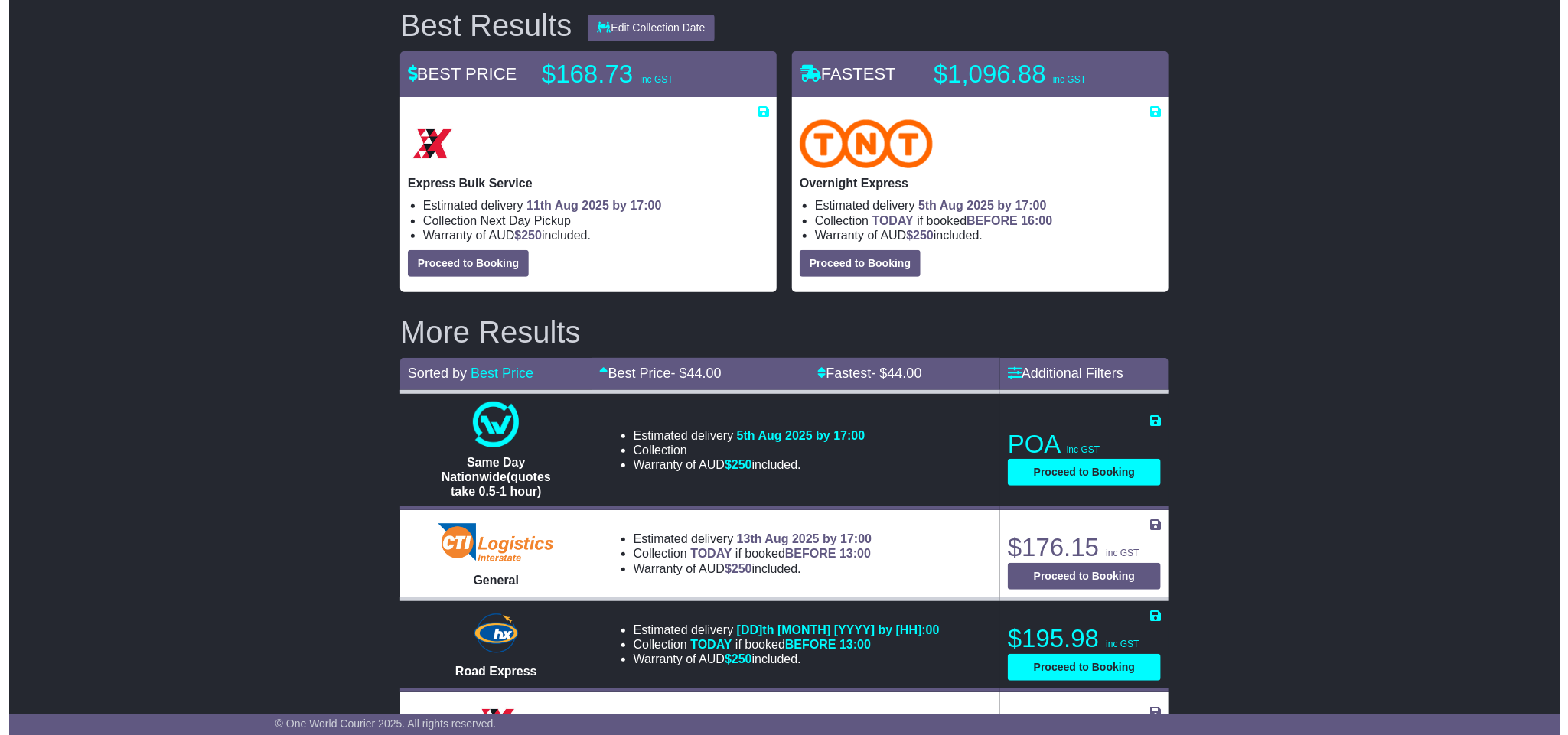scroll, scrollTop: 229, scrollLeft: 0, axis: vertical 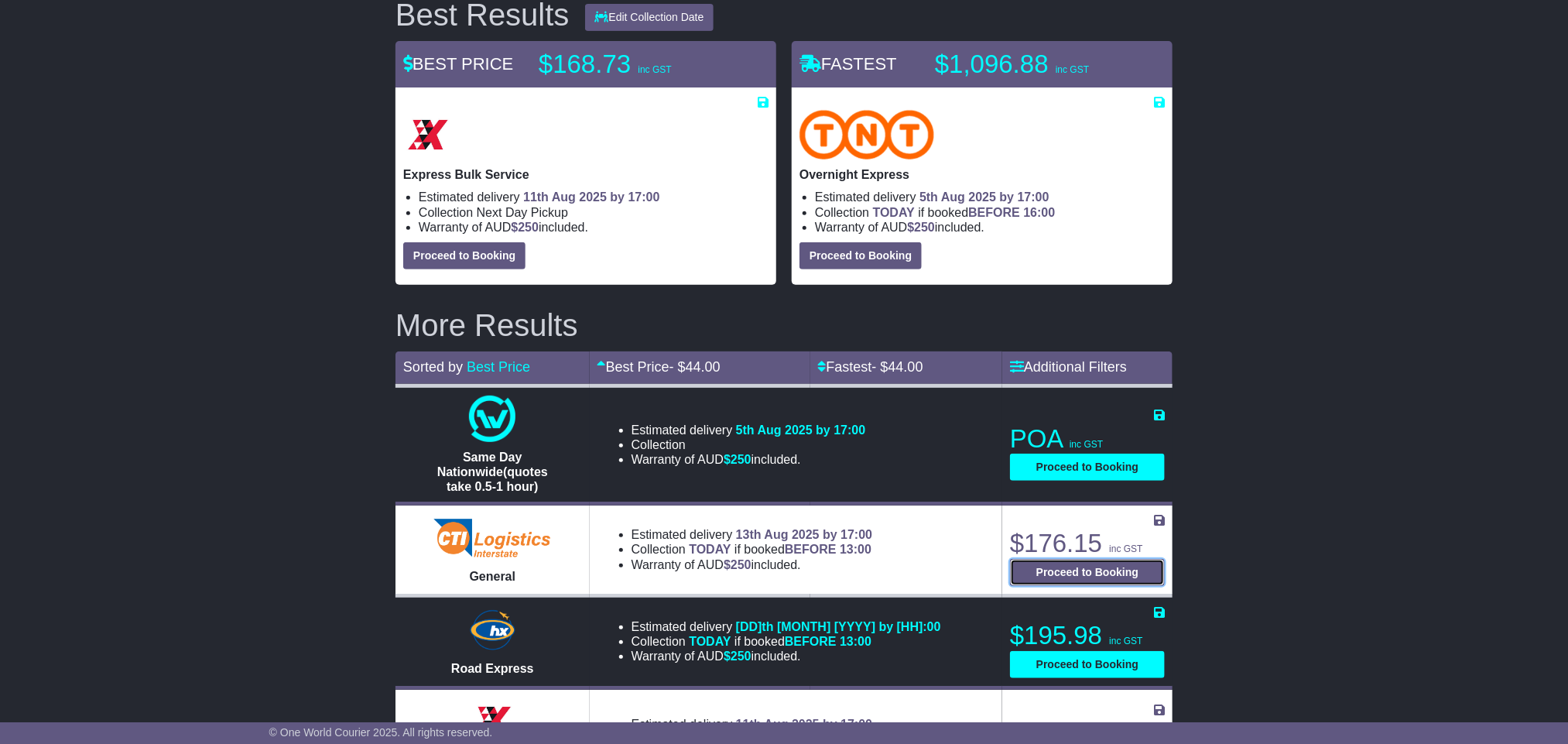 click on "Proceed to Booking" at bounding box center (1087, 572) 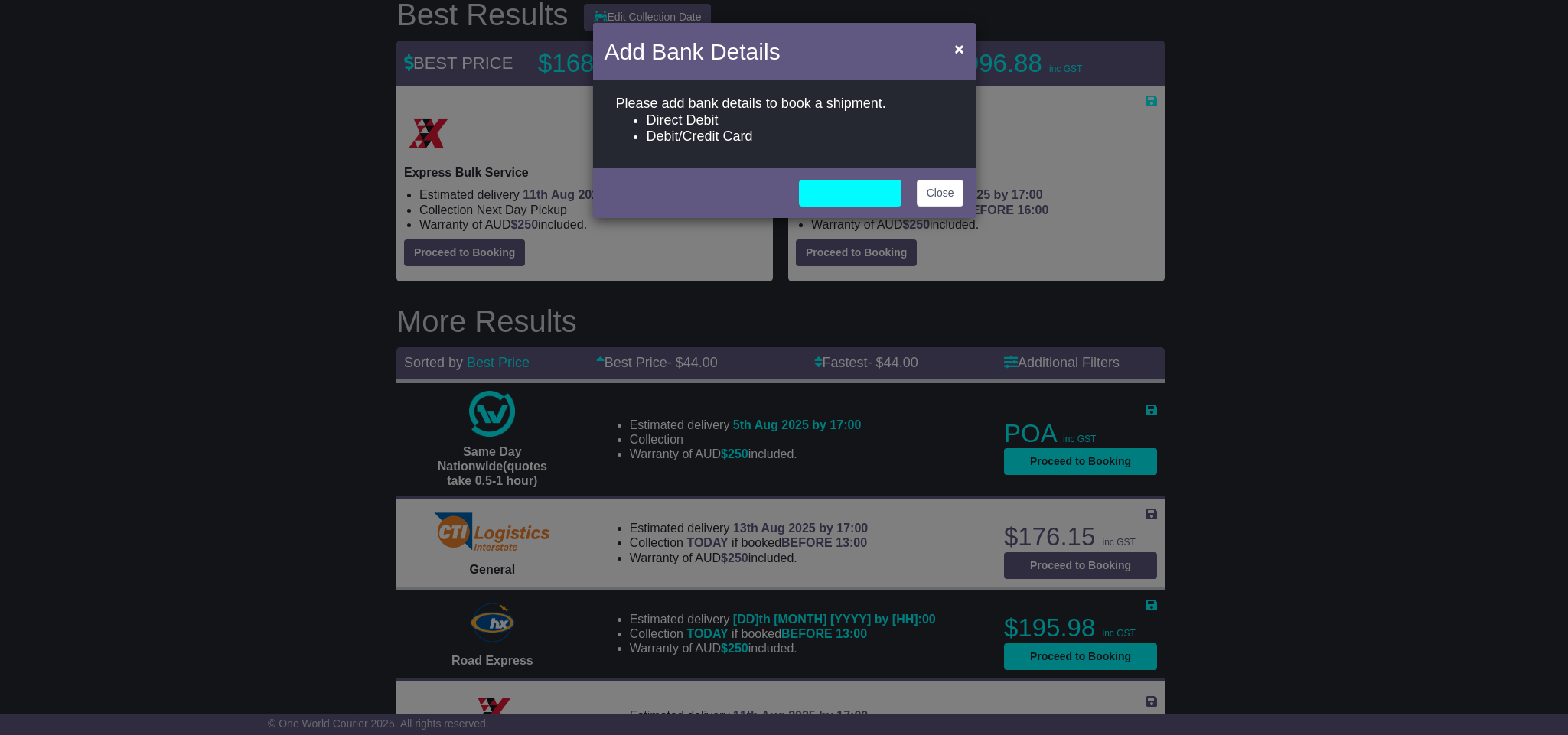 click on "Close" at bounding box center (927, 193) 